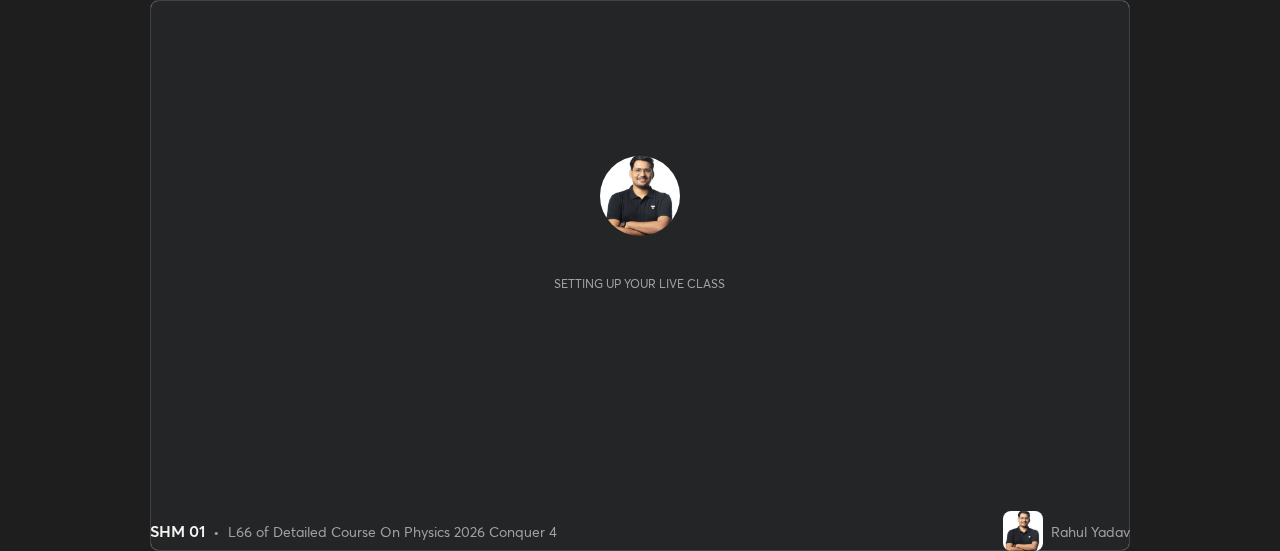 scroll, scrollTop: 0, scrollLeft: 0, axis: both 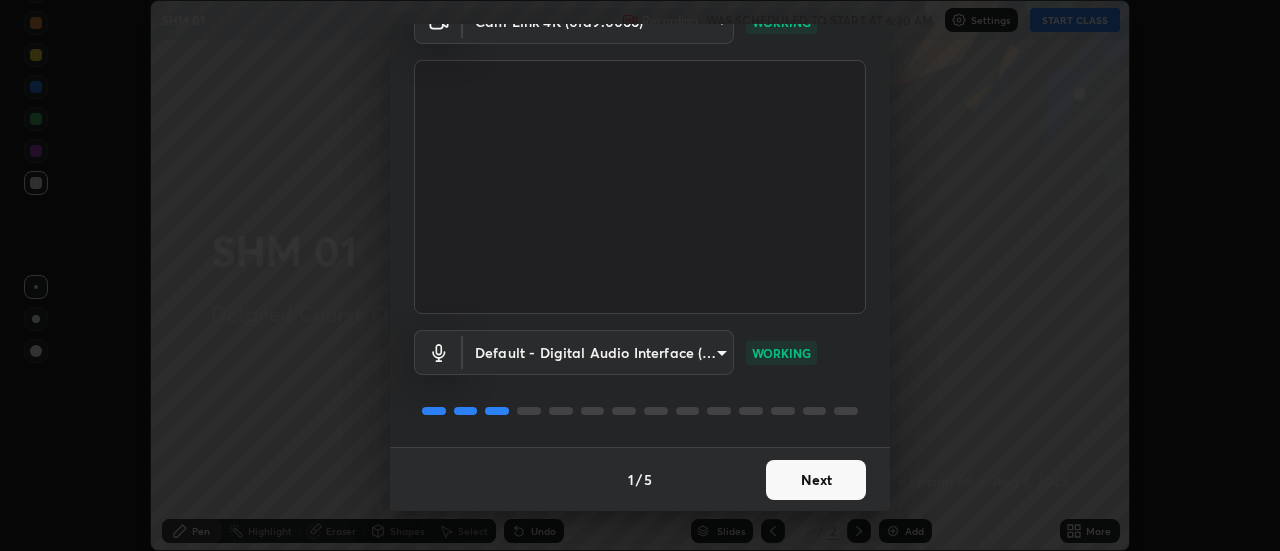 click on "Next" at bounding box center [816, 480] 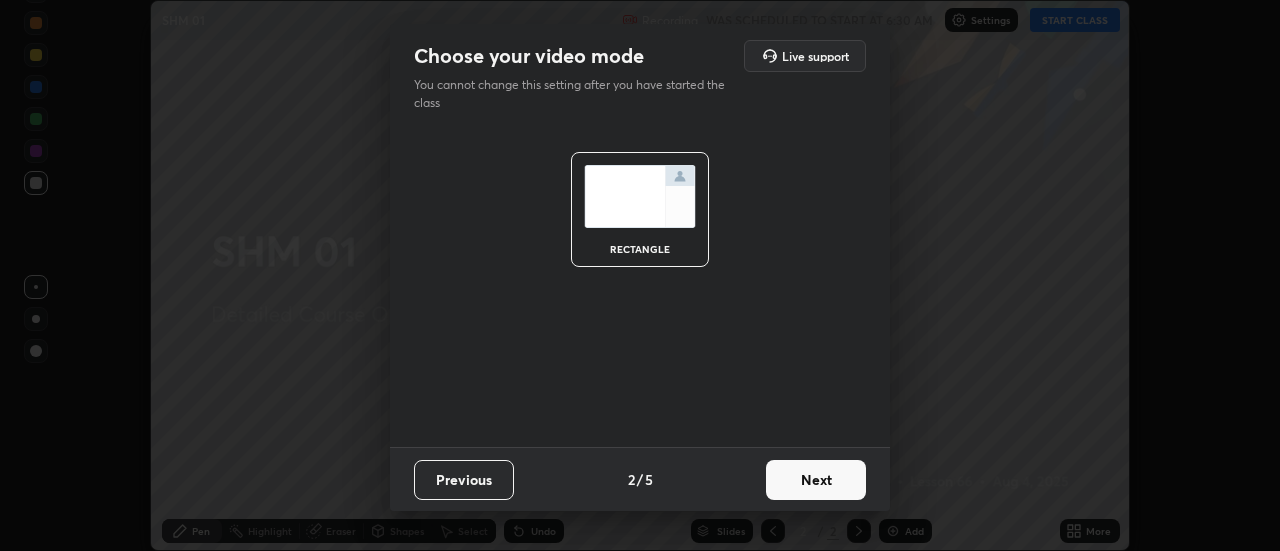 scroll, scrollTop: 0, scrollLeft: 0, axis: both 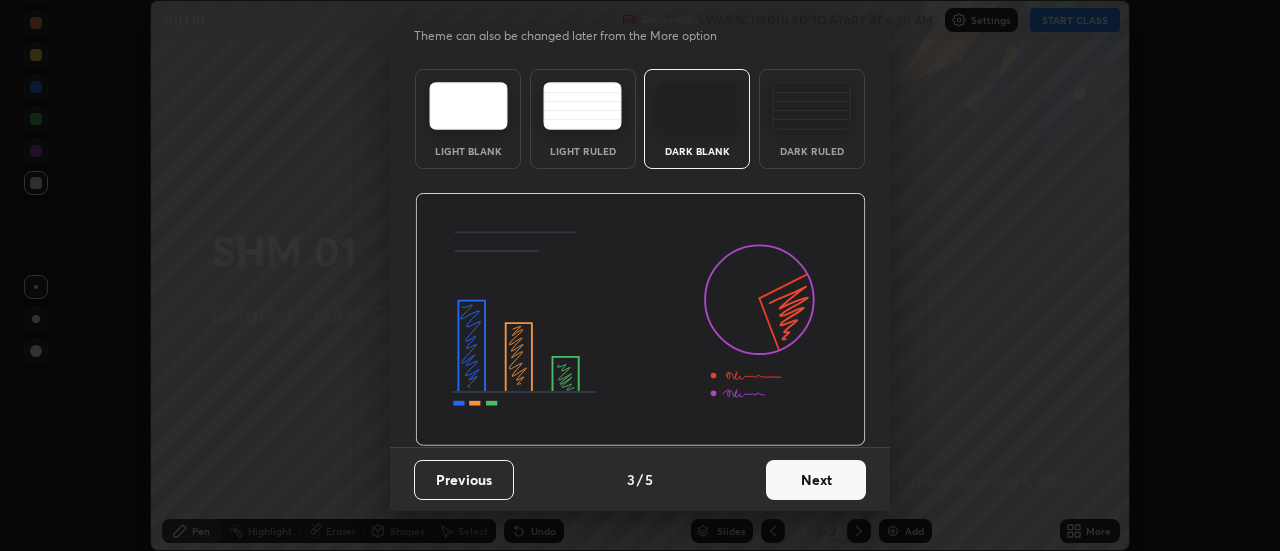 click on "Next" at bounding box center (816, 480) 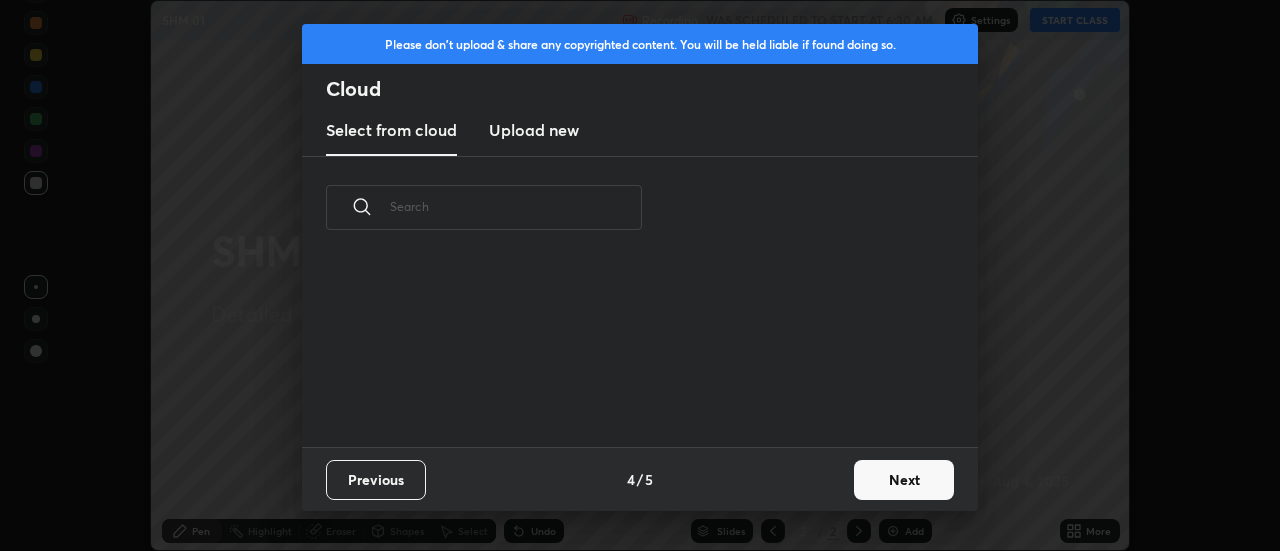 scroll, scrollTop: 0, scrollLeft: 0, axis: both 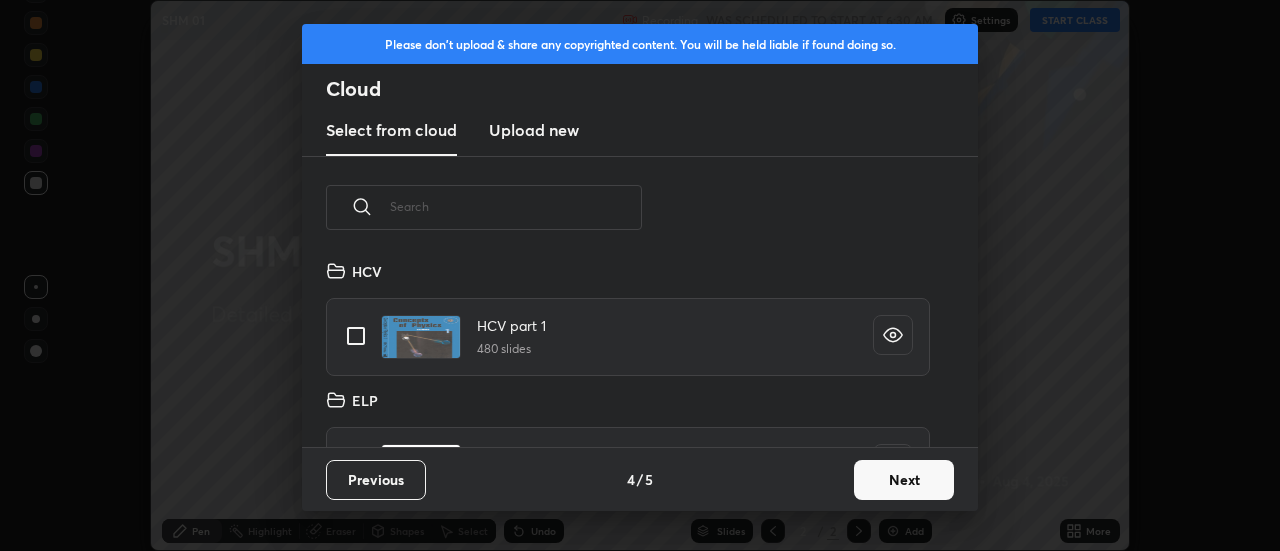 click on "Next" at bounding box center (904, 480) 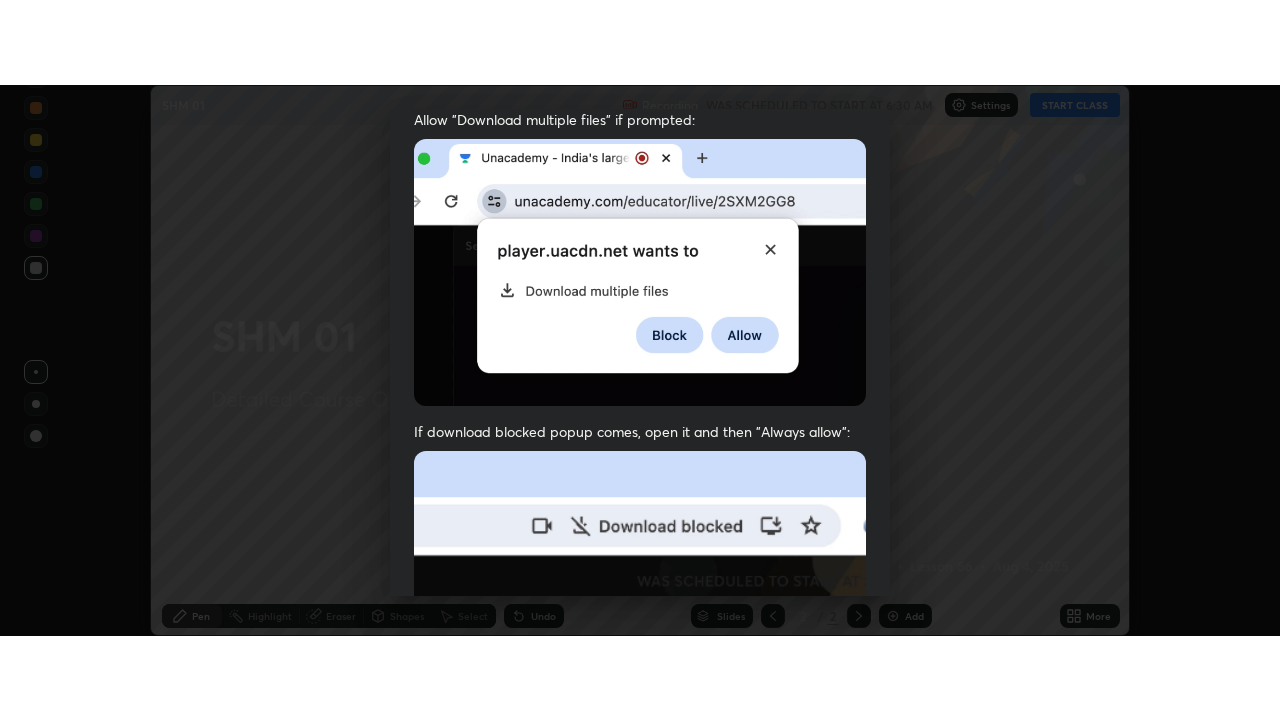scroll, scrollTop: 513, scrollLeft: 0, axis: vertical 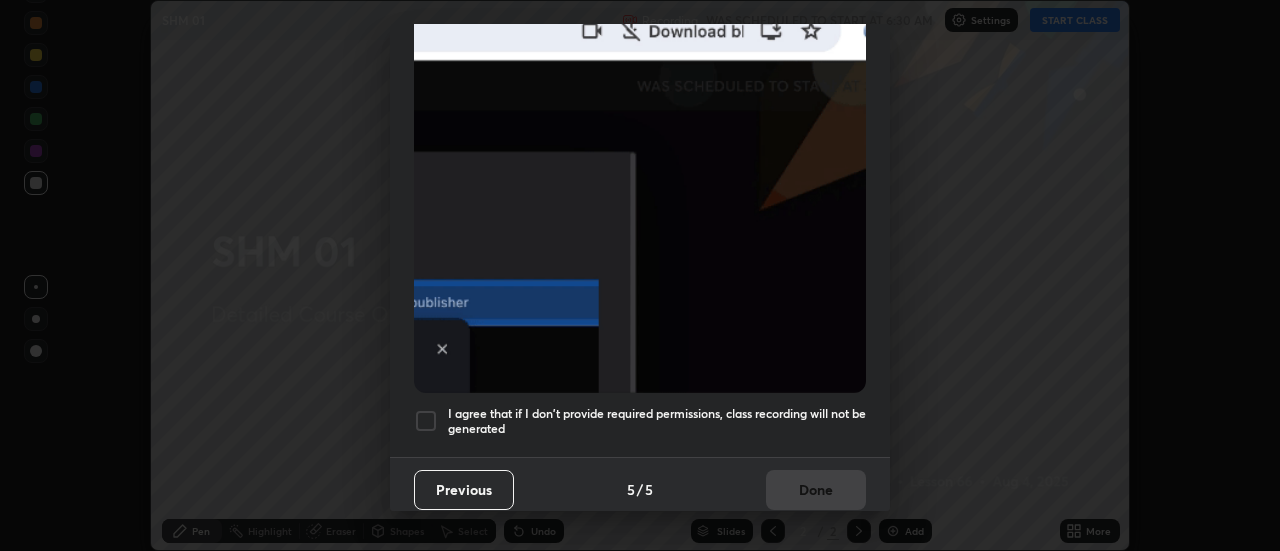 click at bounding box center (426, 421) 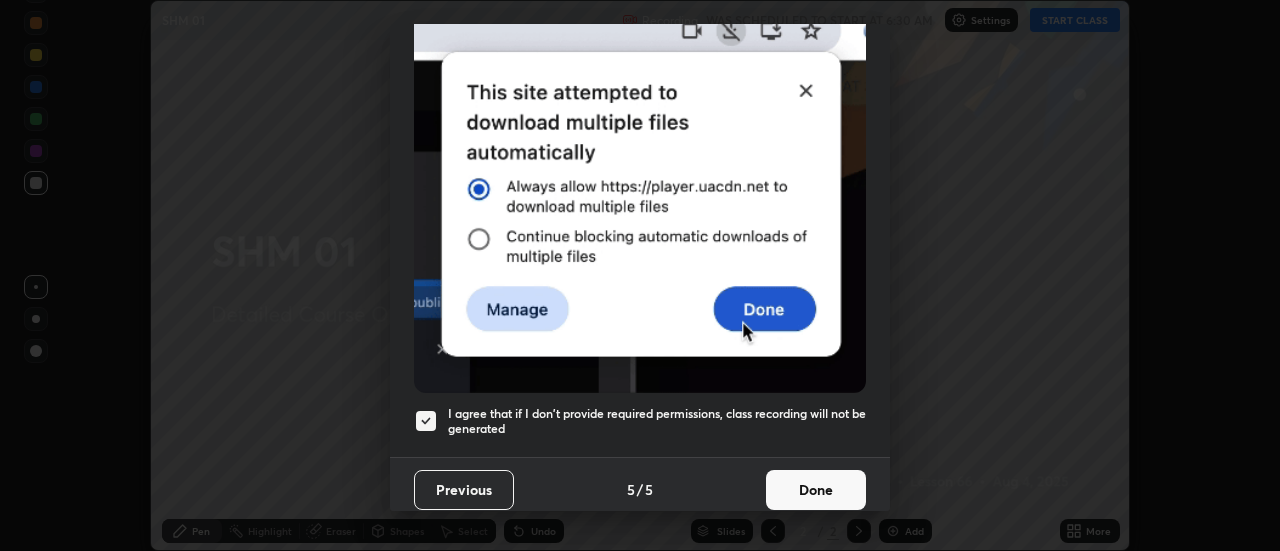click on "Done" at bounding box center [816, 490] 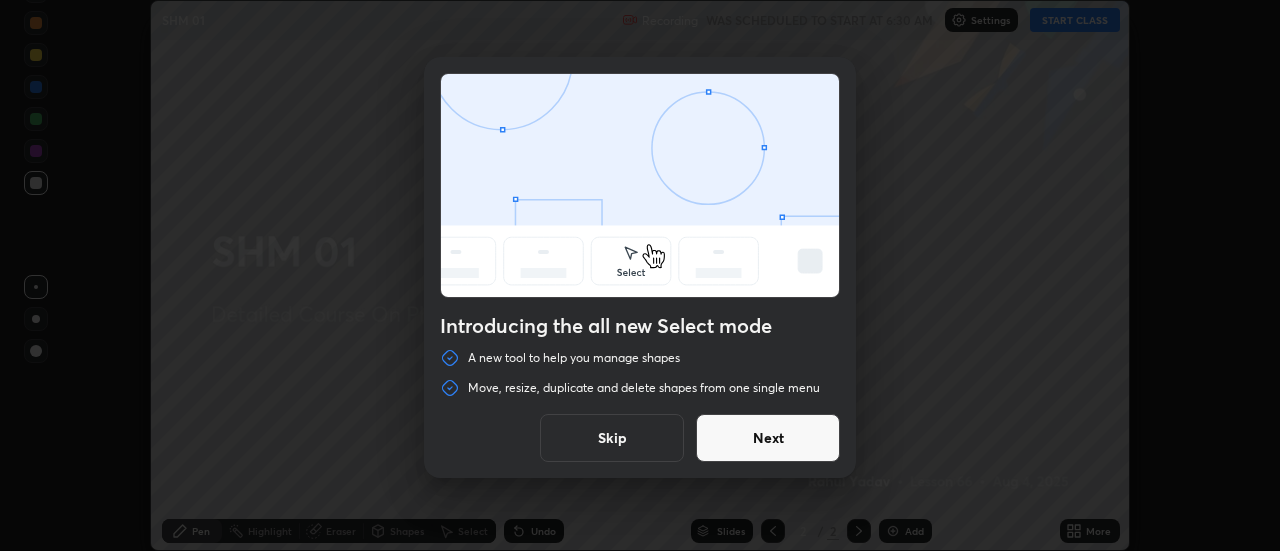 click on "Skip" at bounding box center (612, 438) 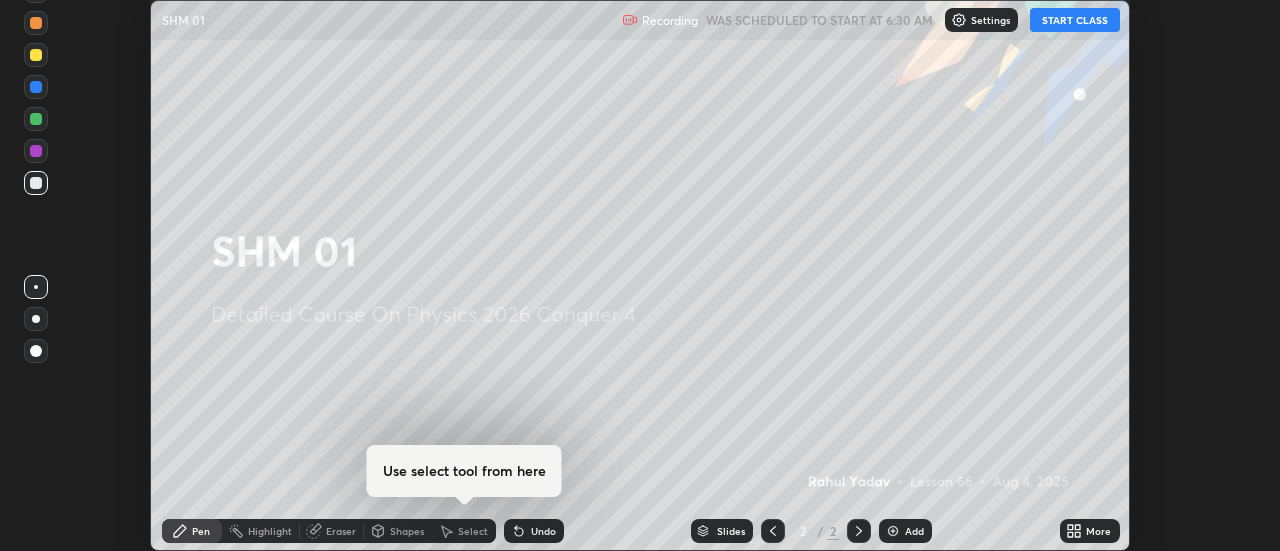 click 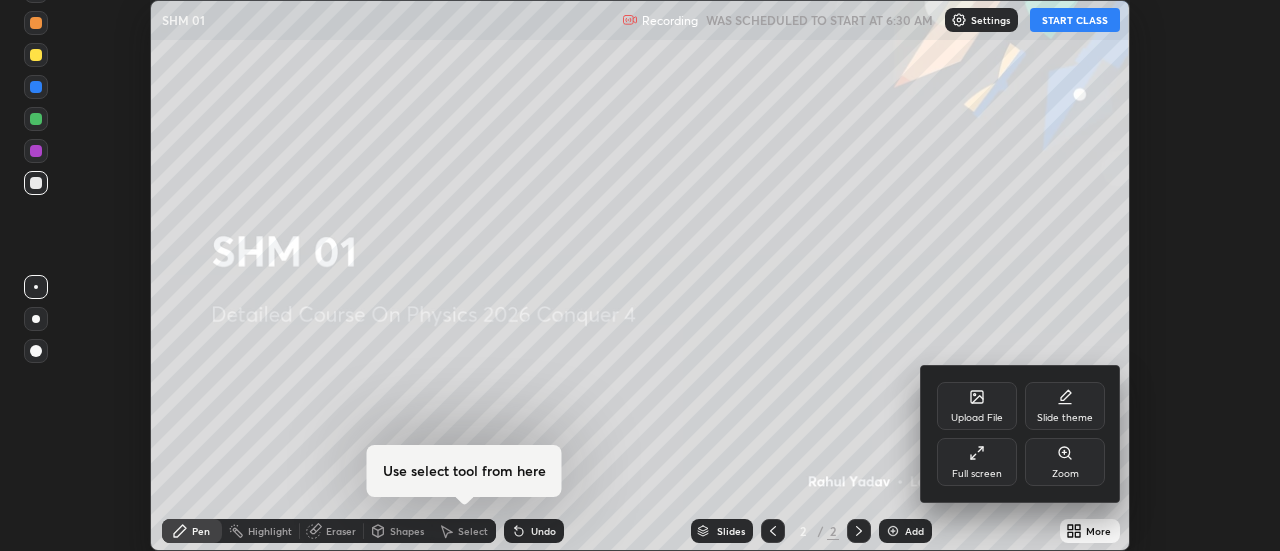 click 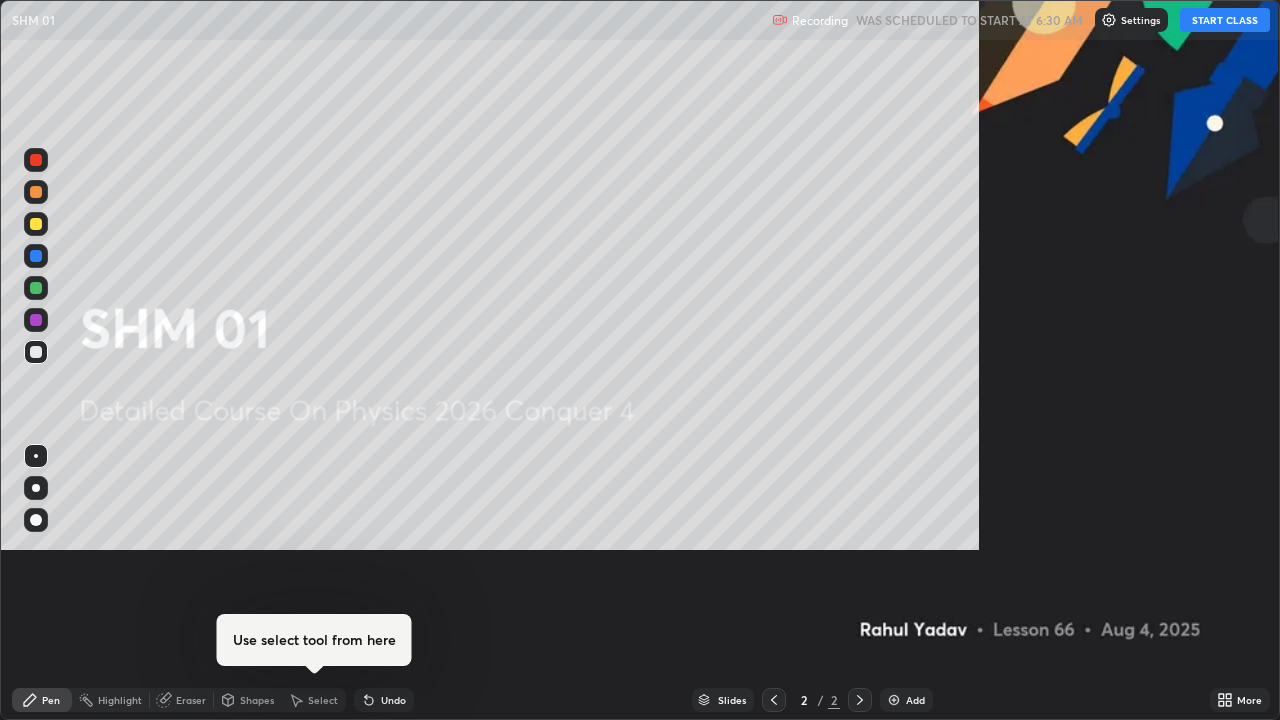 scroll, scrollTop: 99280, scrollLeft: 98720, axis: both 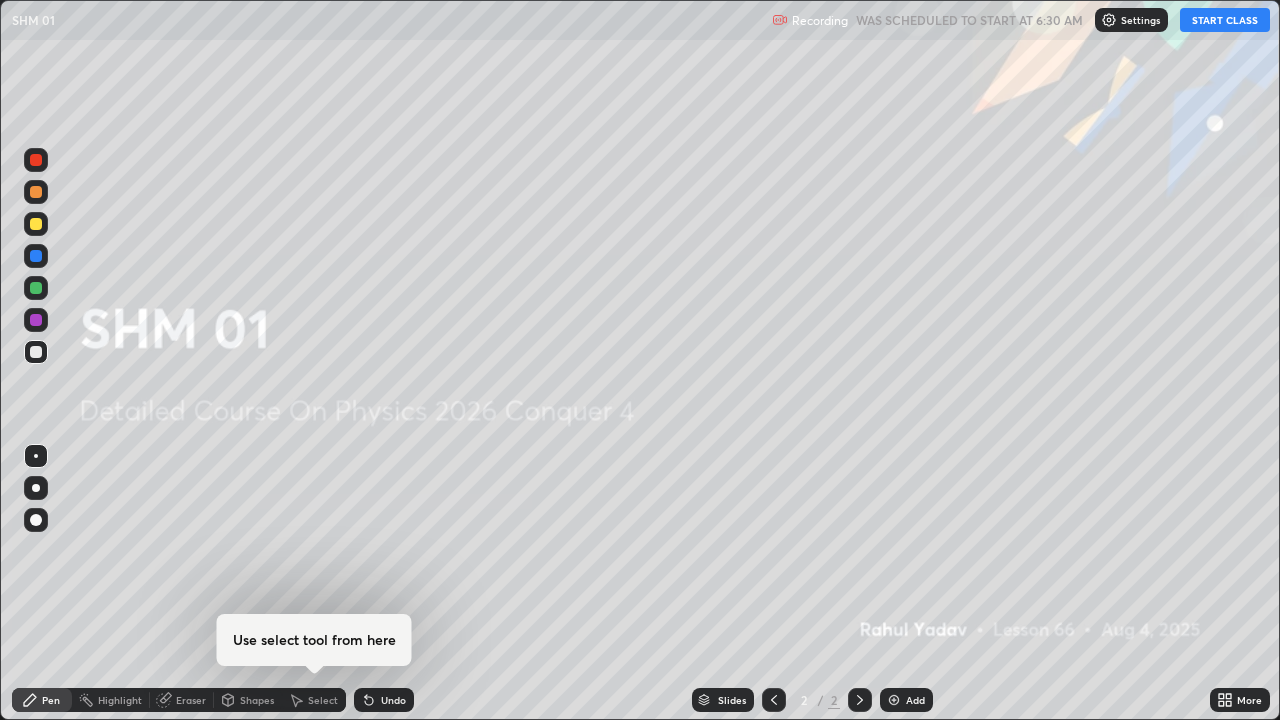 click on "START CLASS" at bounding box center [1225, 20] 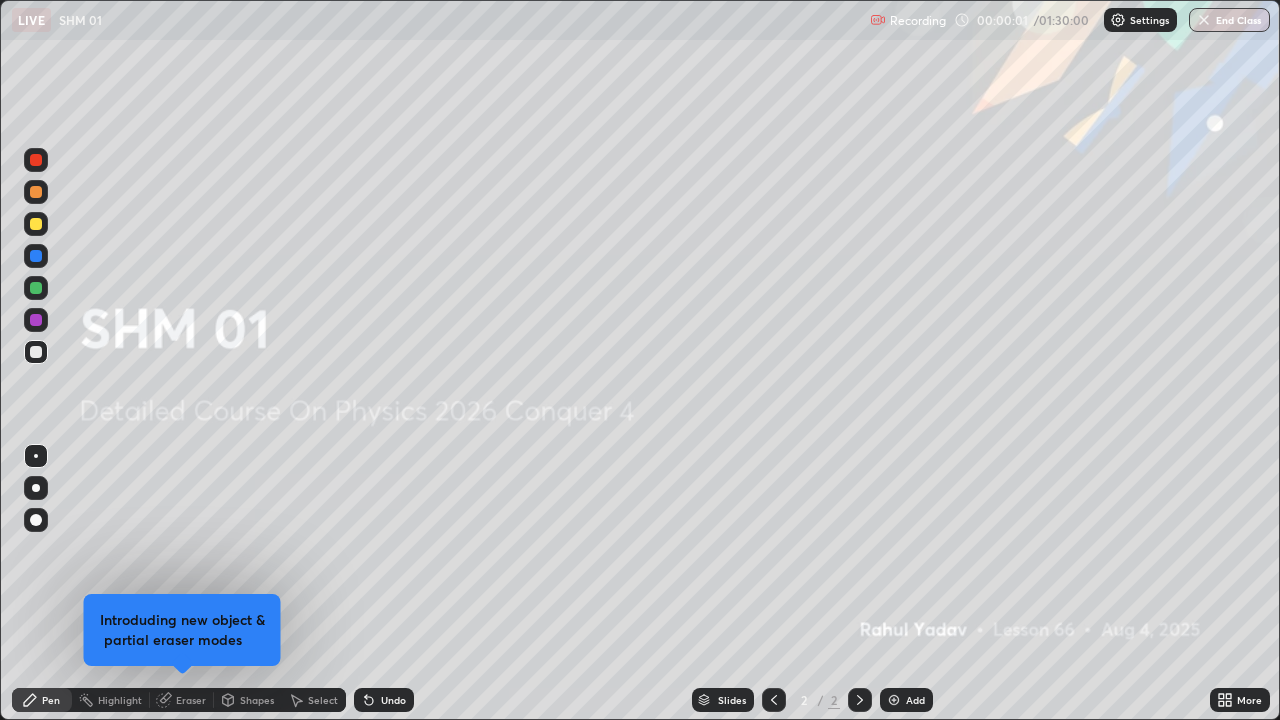 click at bounding box center [36, 488] 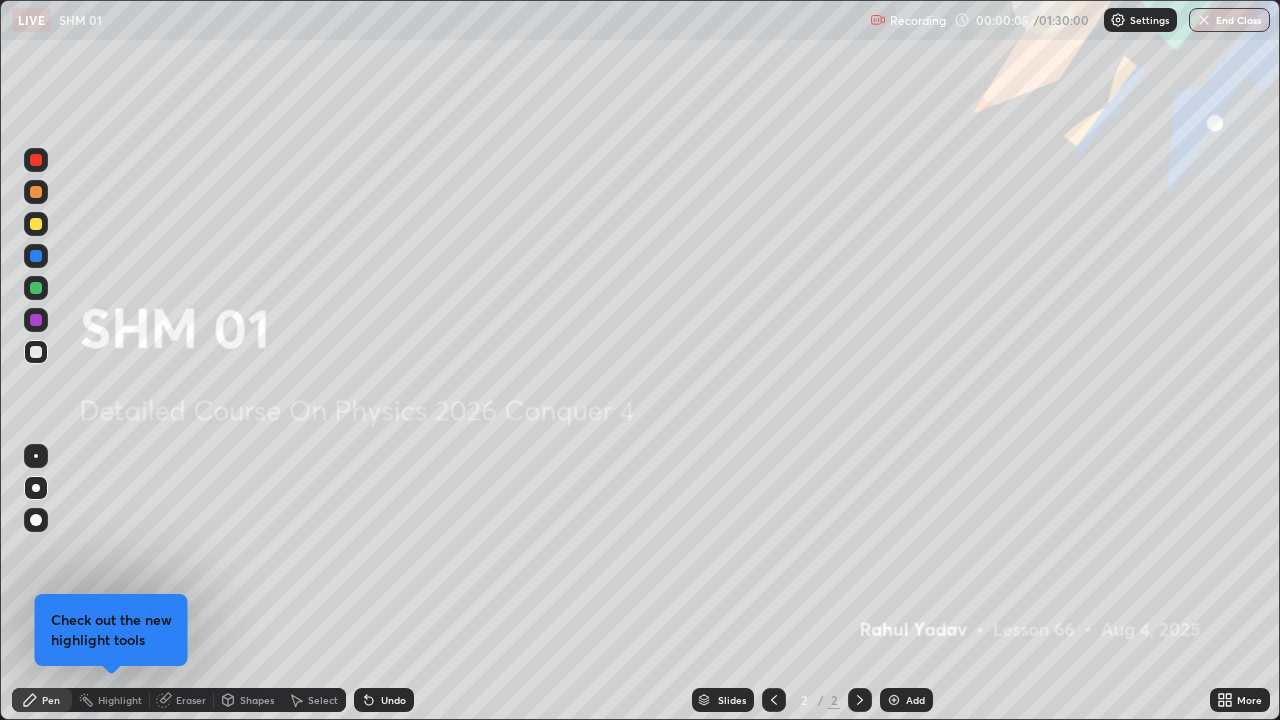click at bounding box center (36, 520) 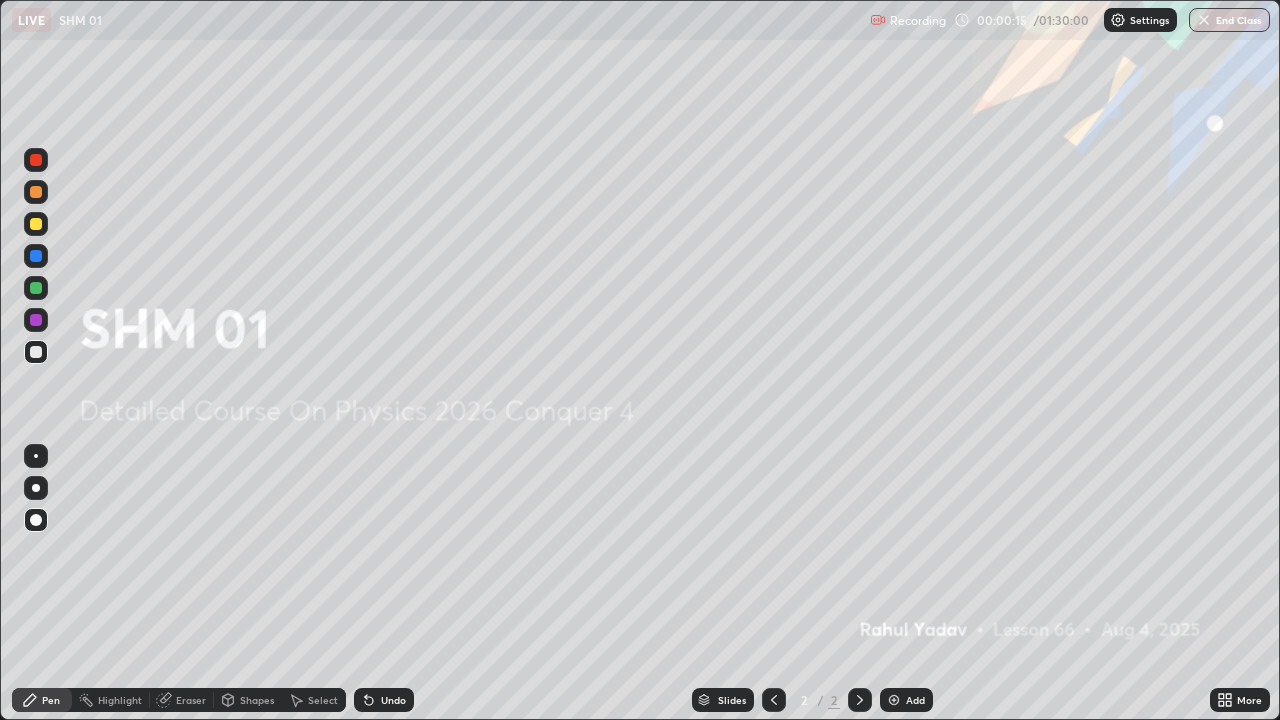click 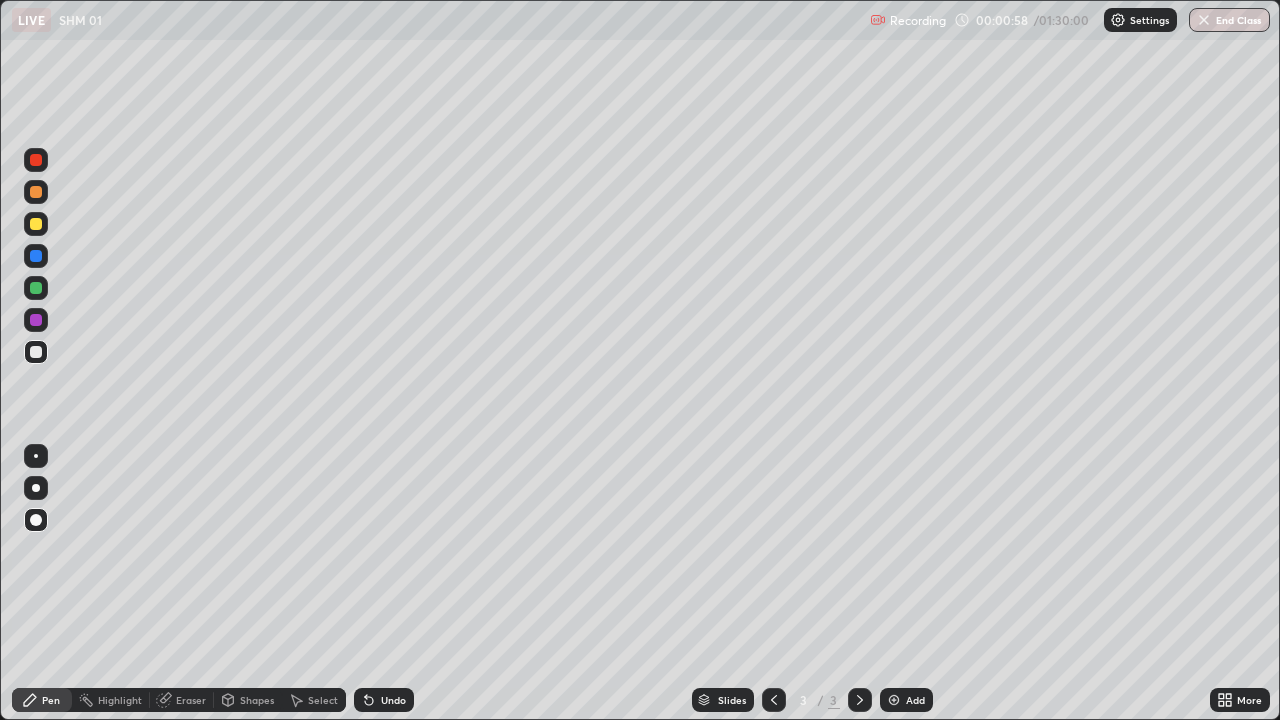 click at bounding box center (36, 352) 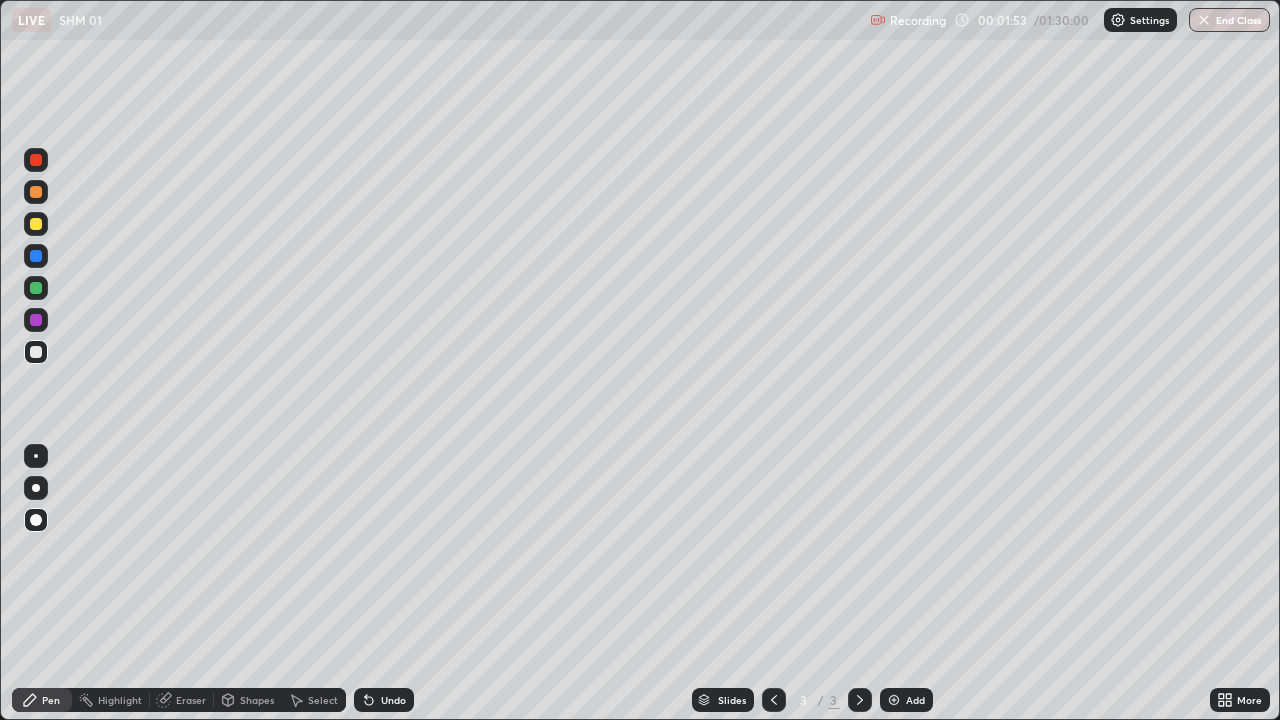 click 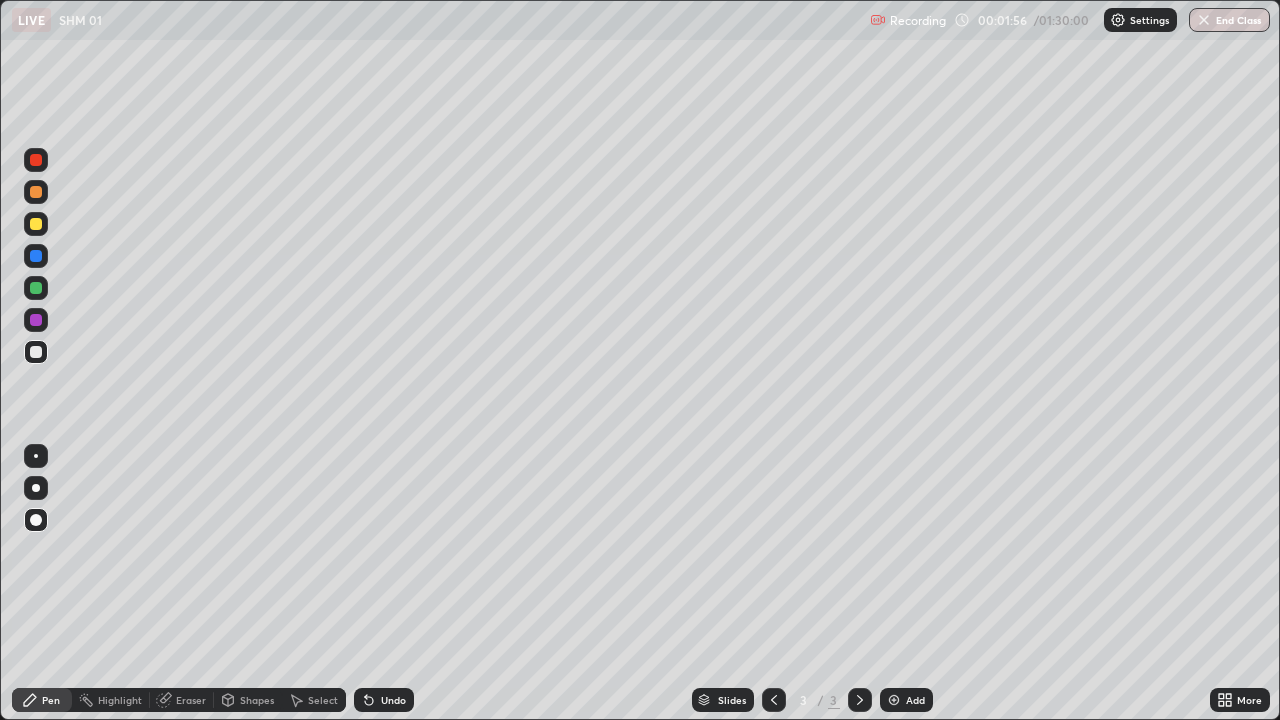 click 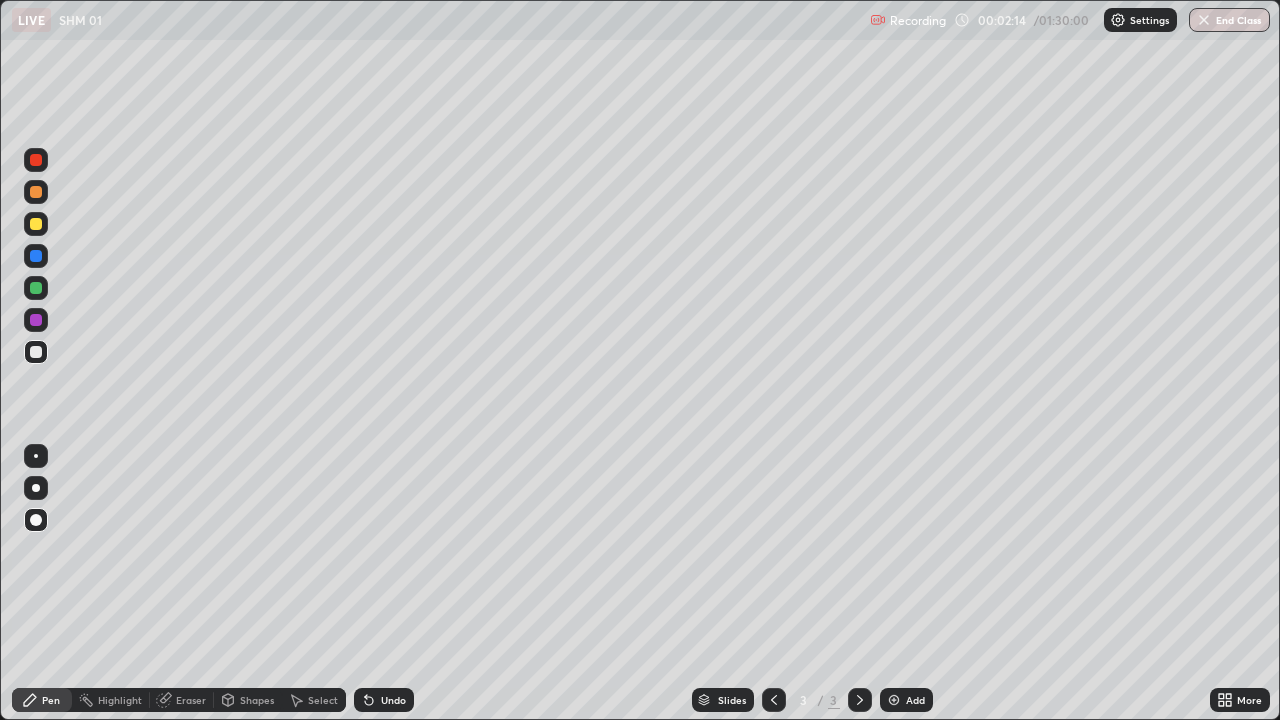 click on "Eraser" at bounding box center [191, 700] 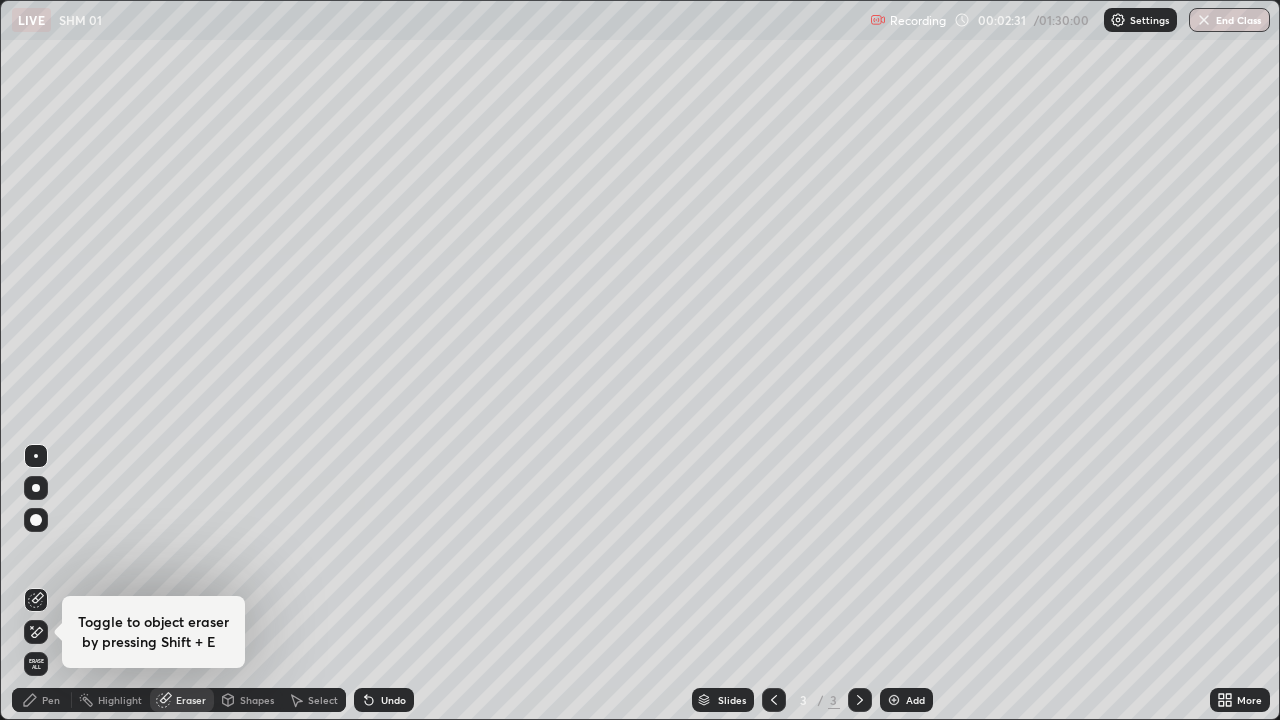 click on "Eraser" at bounding box center (182, 700) 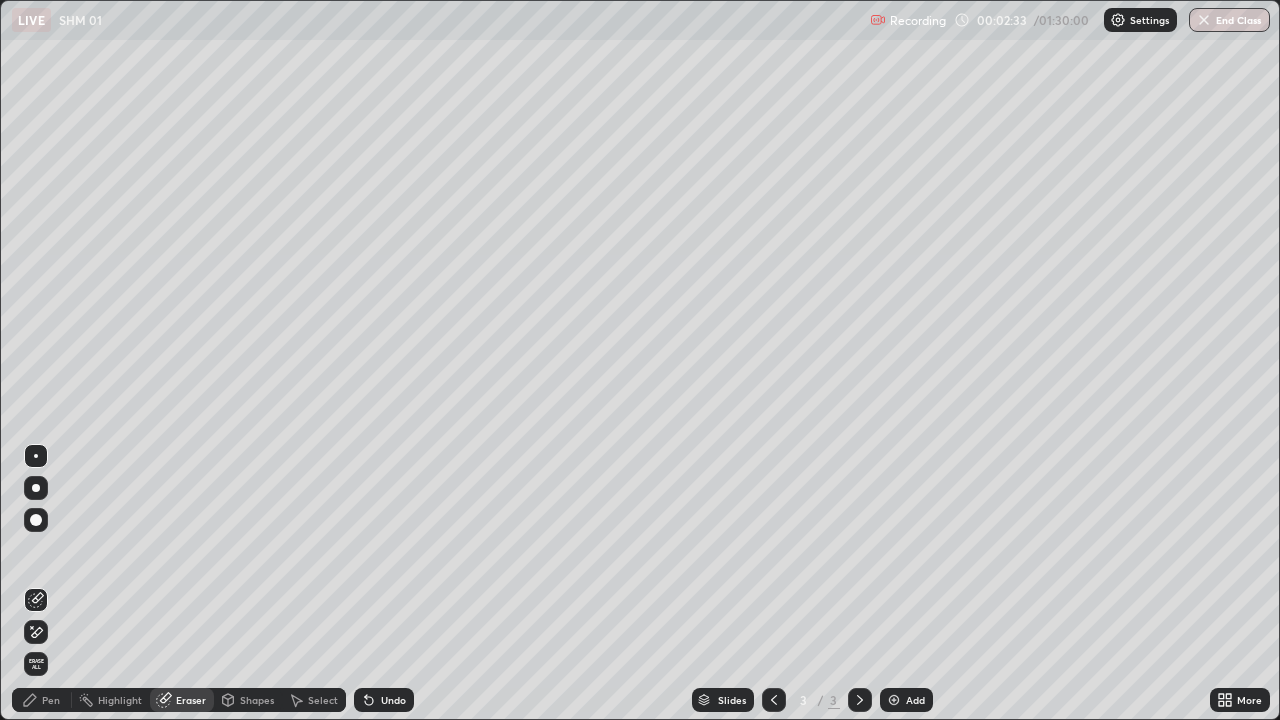 click on "Shapes" at bounding box center (248, 700) 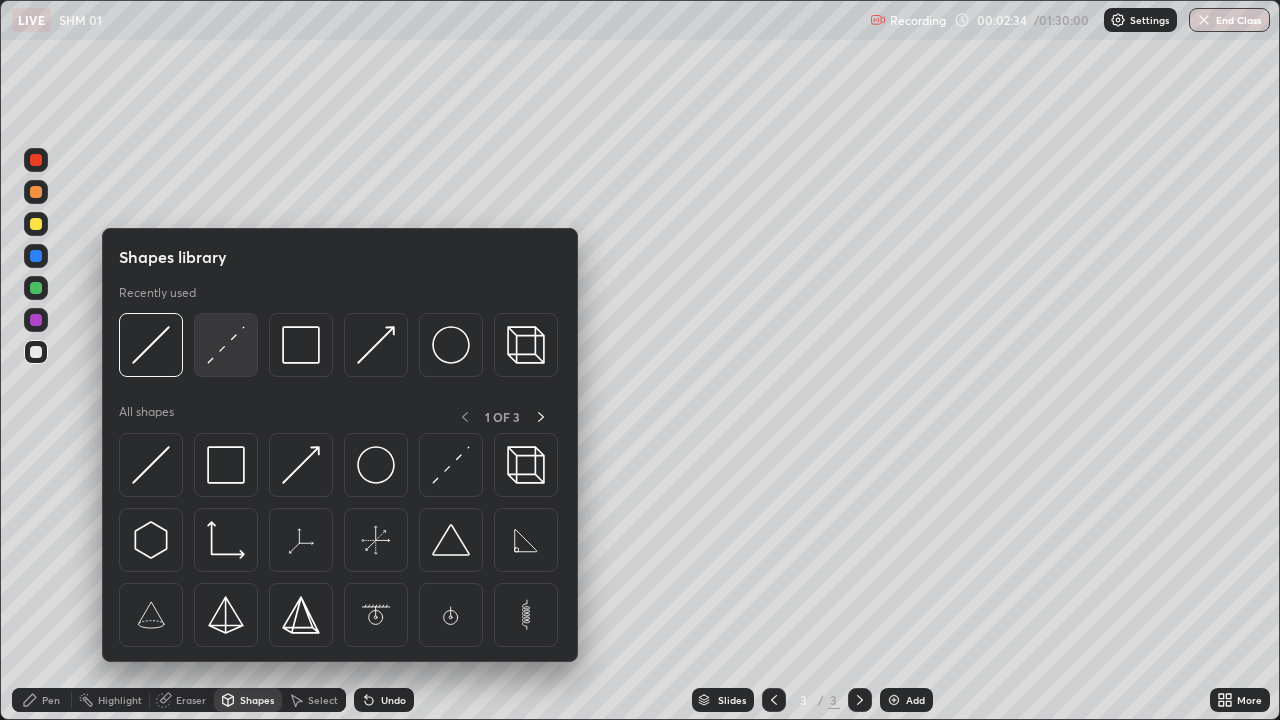 click at bounding box center [226, 345] 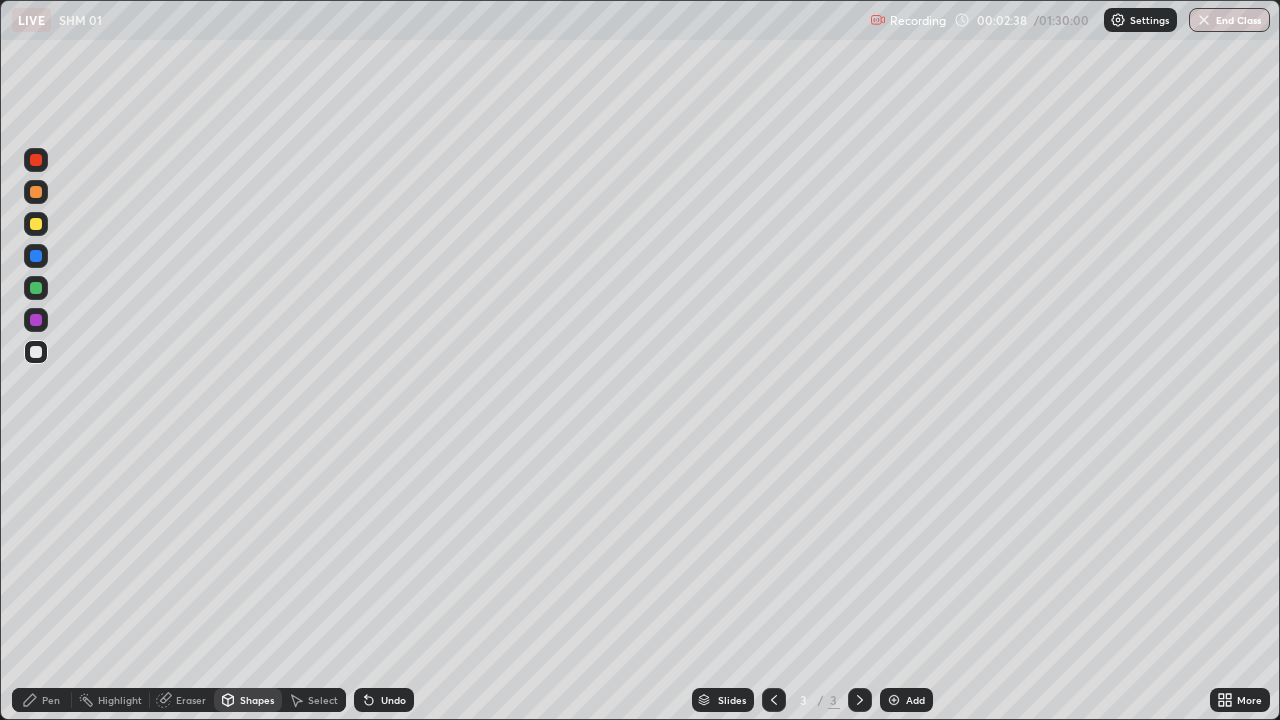 click on "Pen" at bounding box center (42, 700) 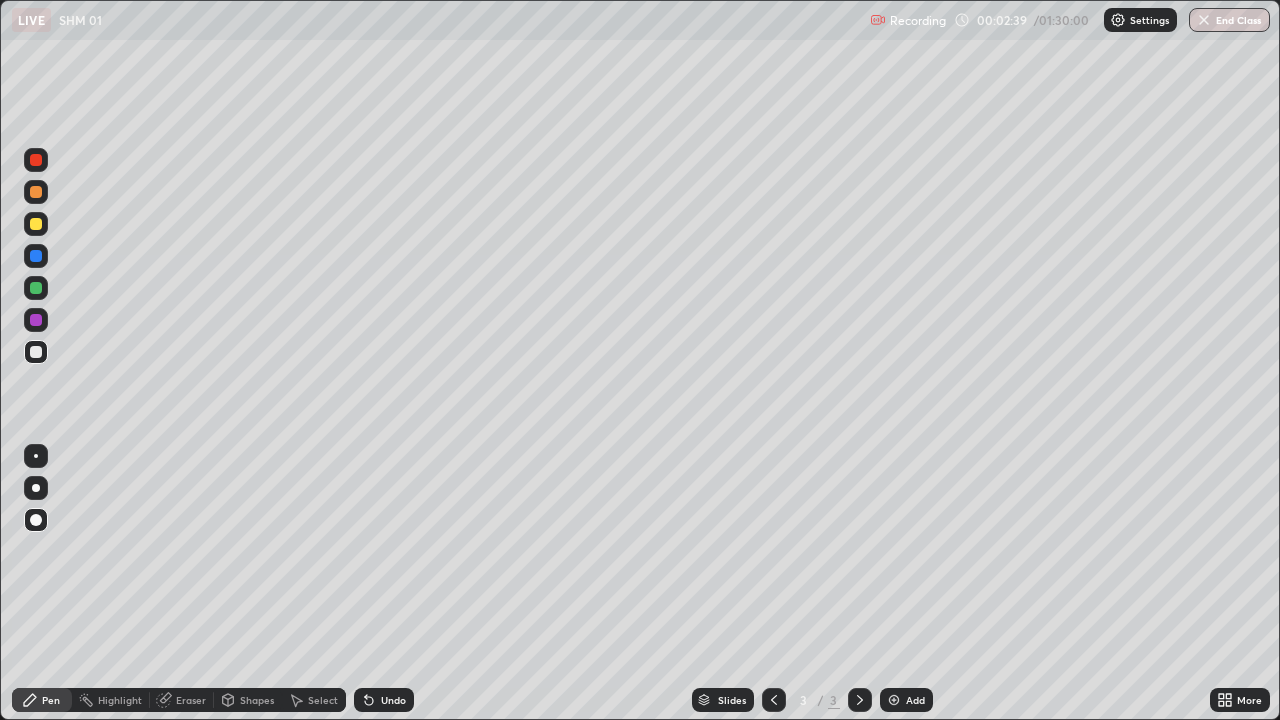 click at bounding box center [36, 352] 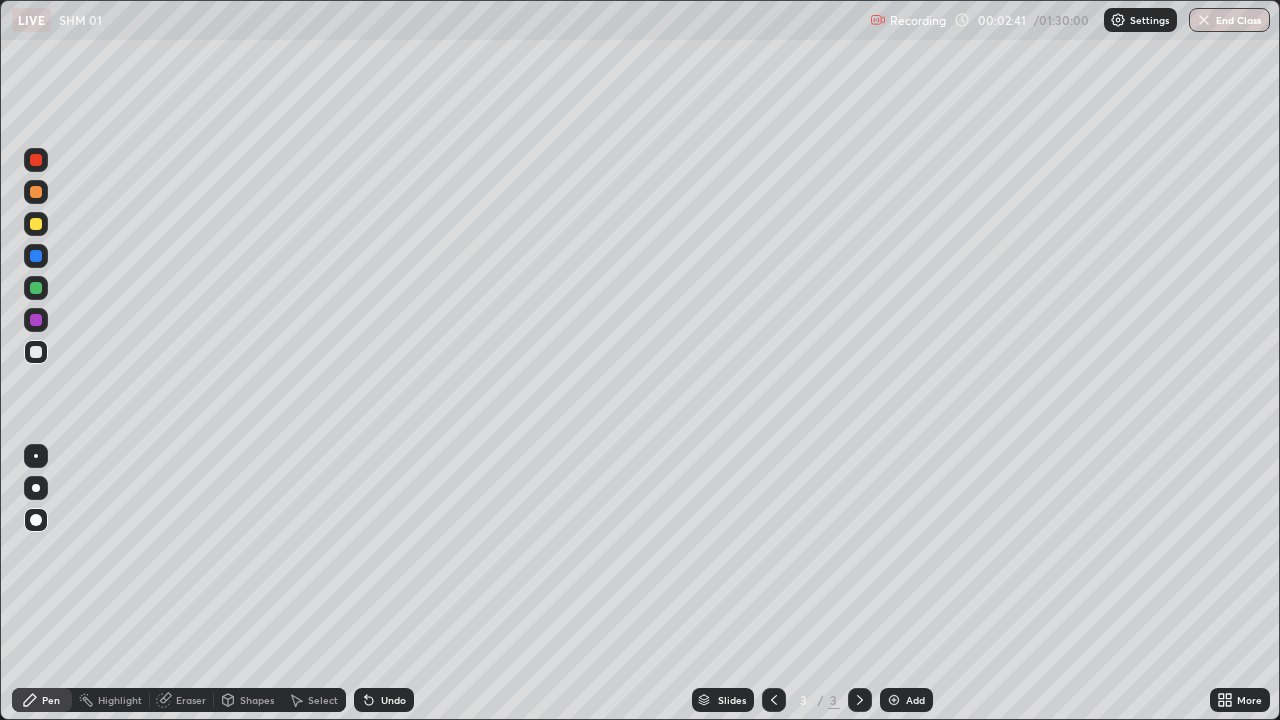 click at bounding box center (36, 352) 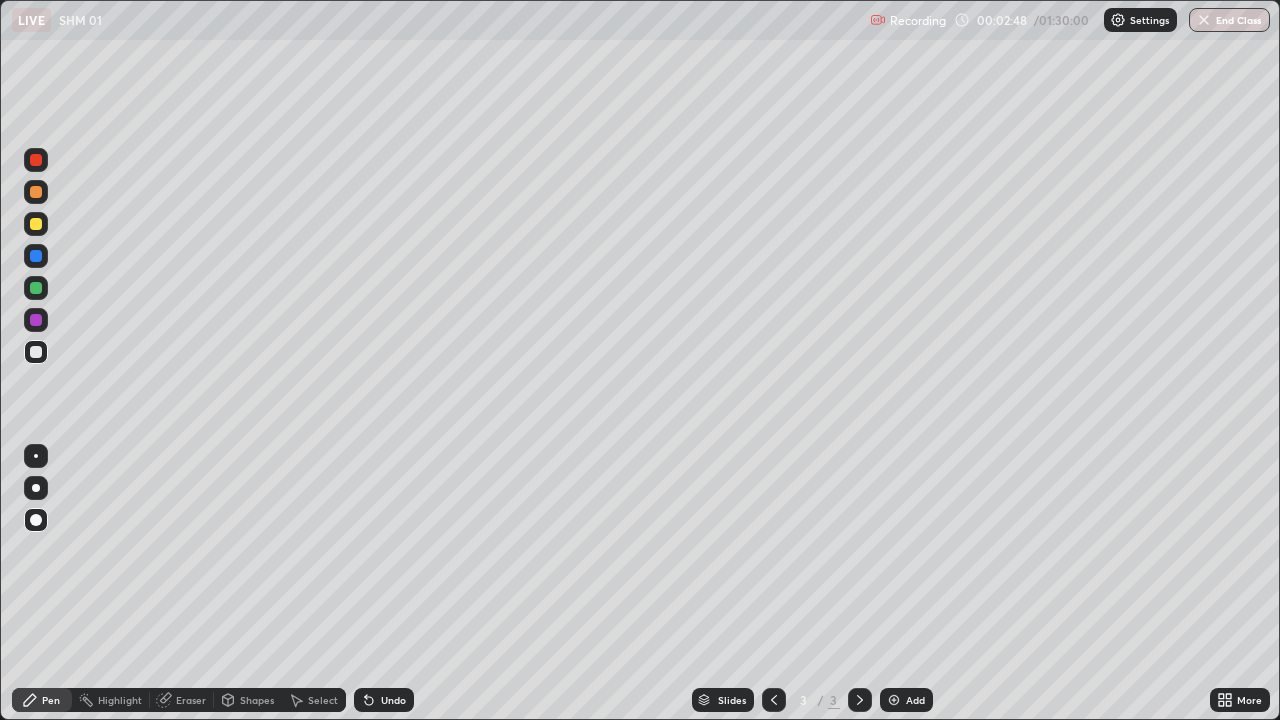 click at bounding box center [36, 488] 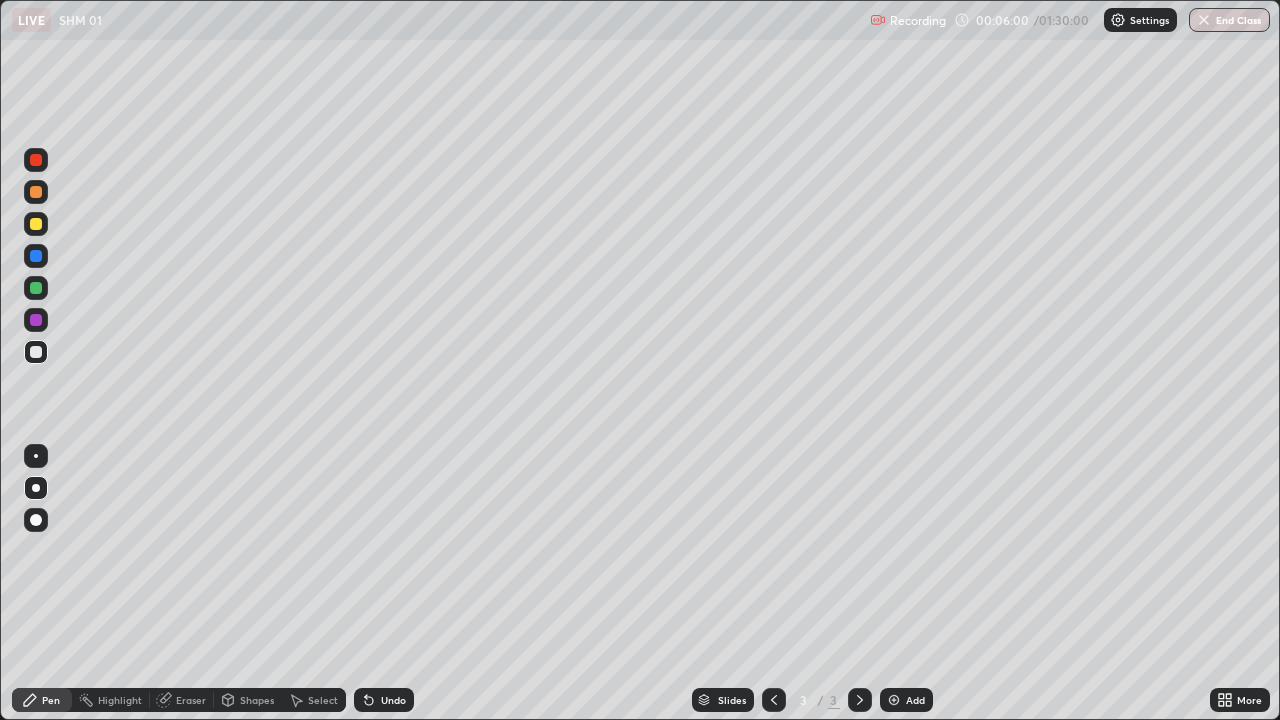 click 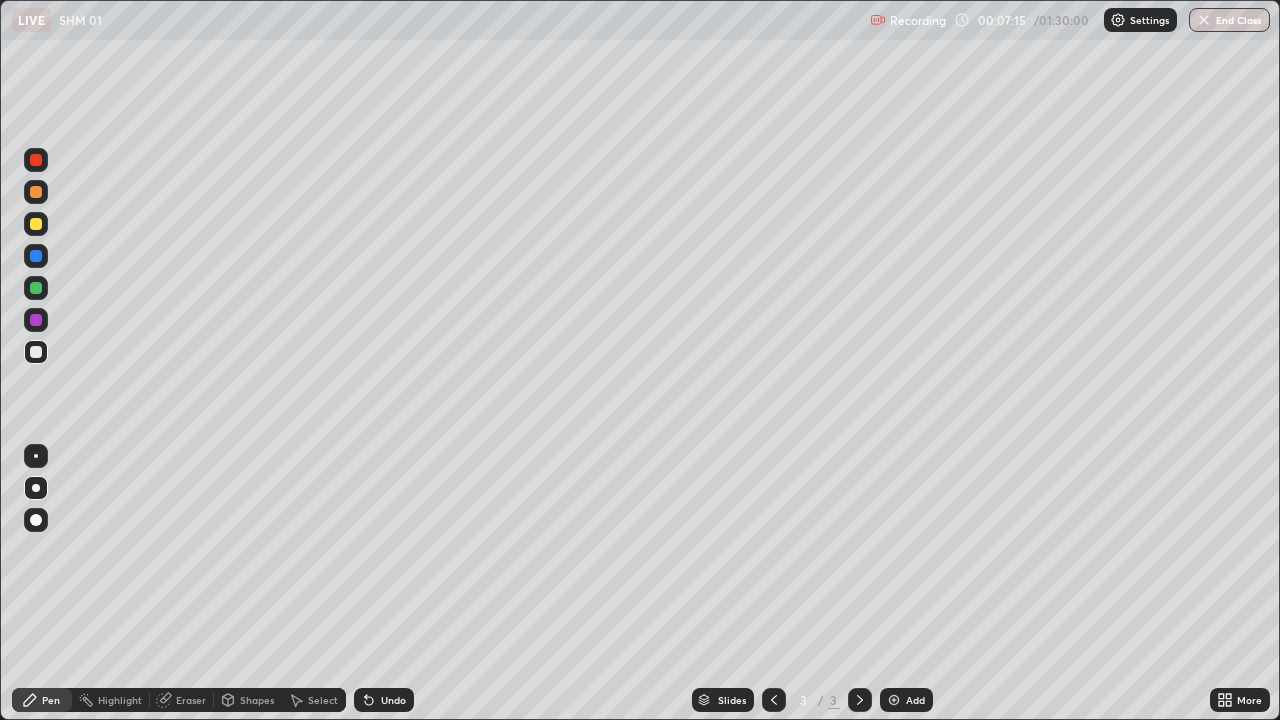 click on "Shapes" at bounding box center (248, 700) 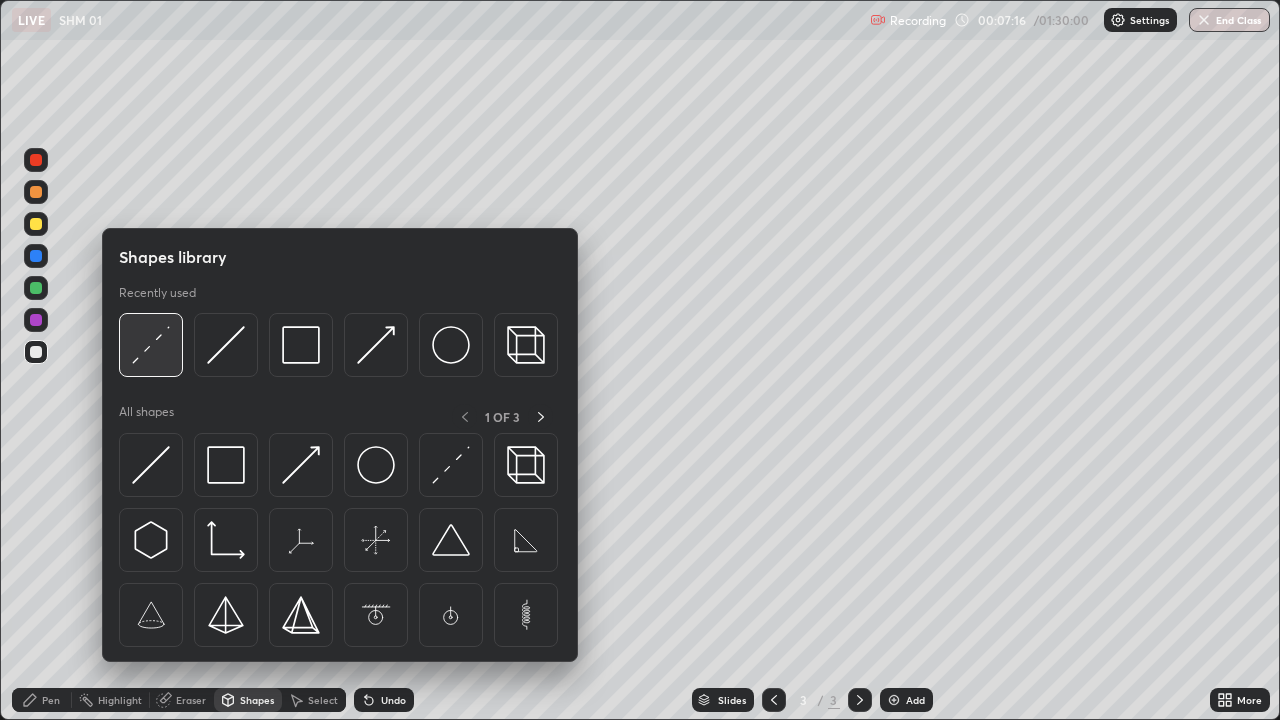click at bounding box center [151, 345] 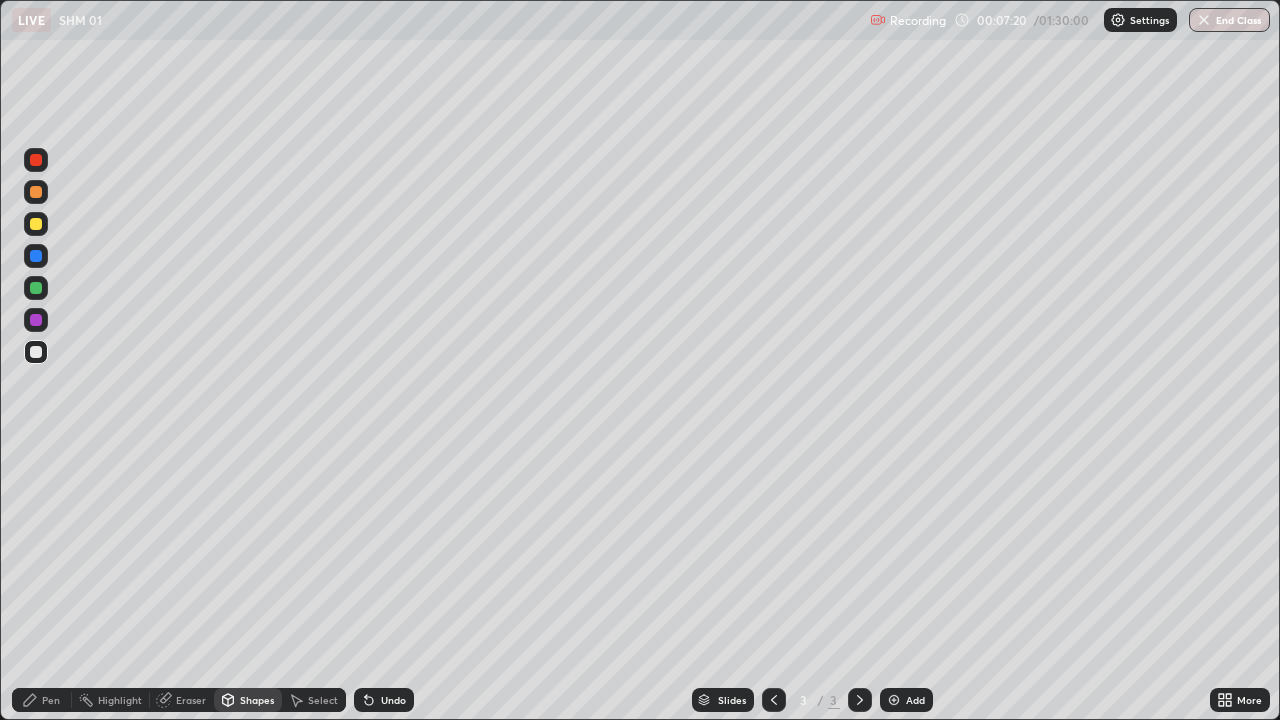 click on "Pen" at bounding box center (42, 700) 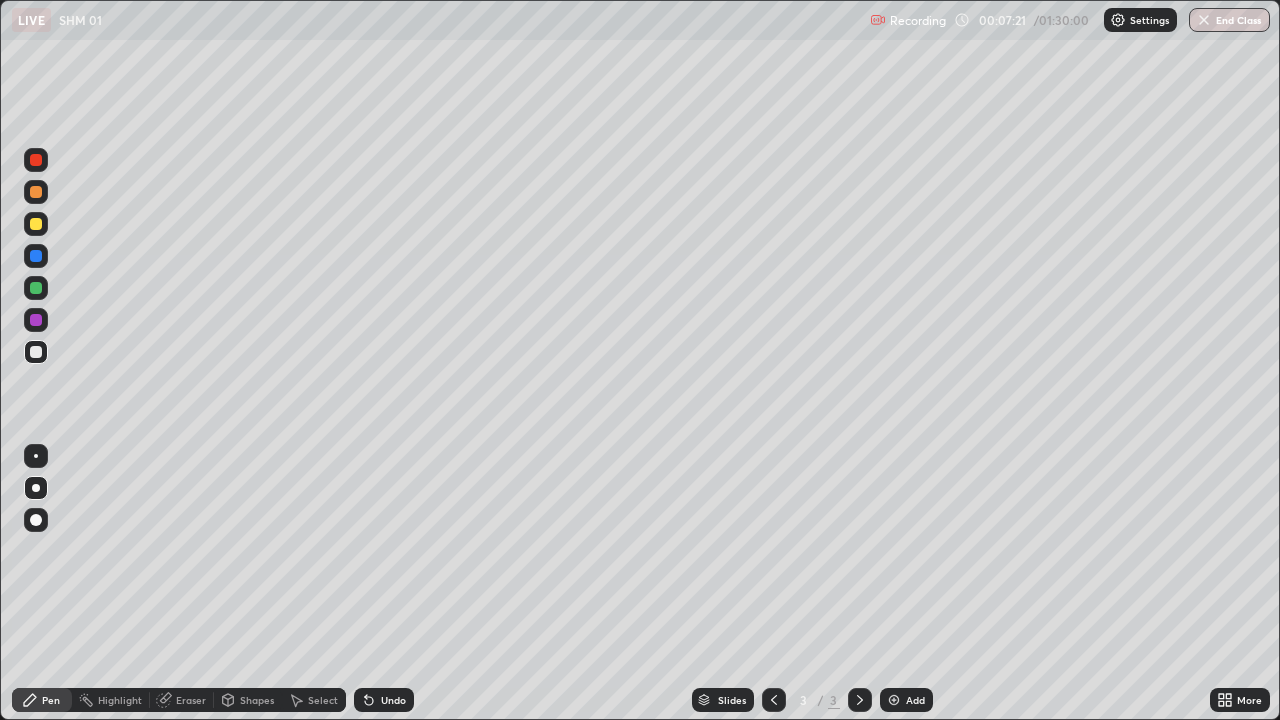 click at bounding box center (36, 352) 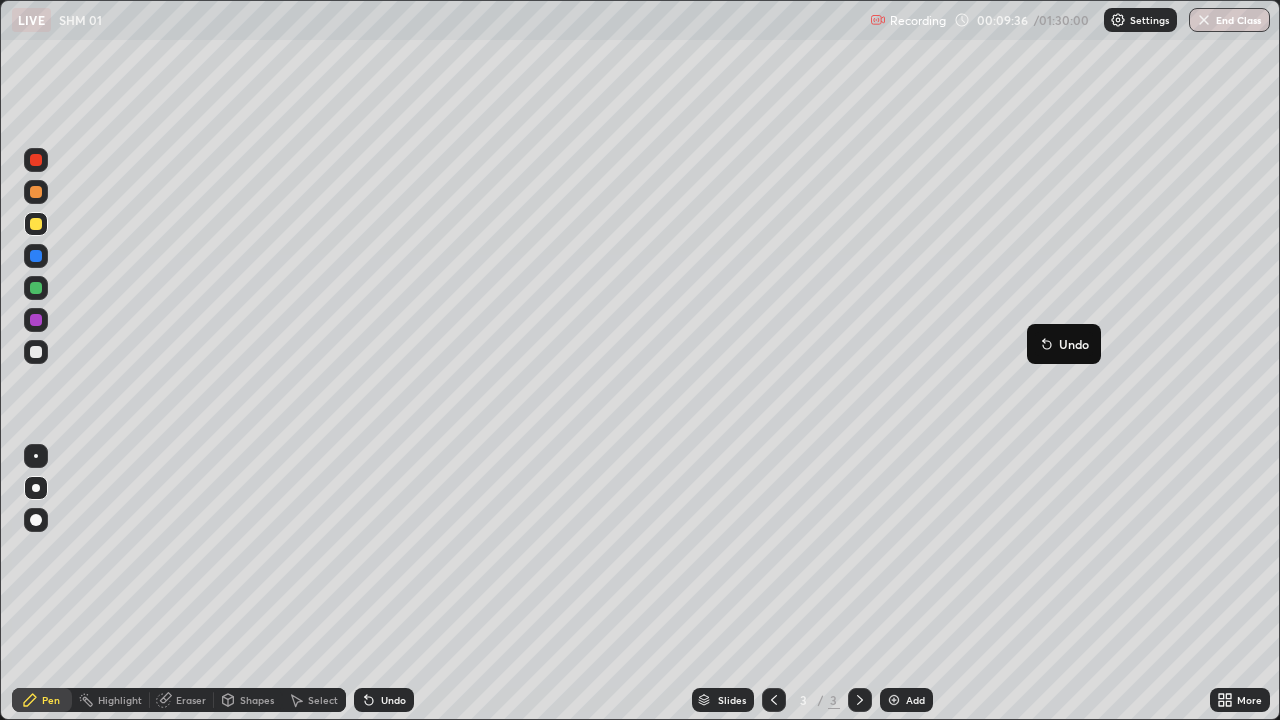 click on "Undo" at bounding box center [1064, 344] 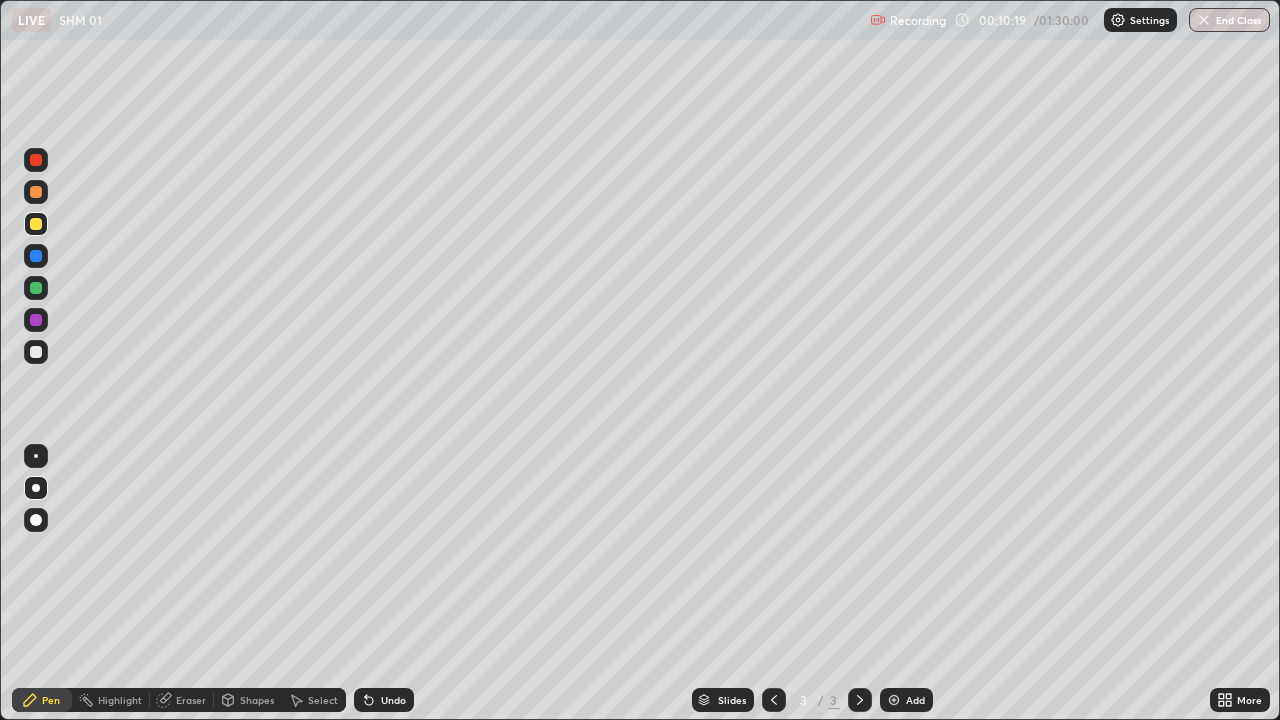 click on "Eraser" at bounding box center (182, 700) 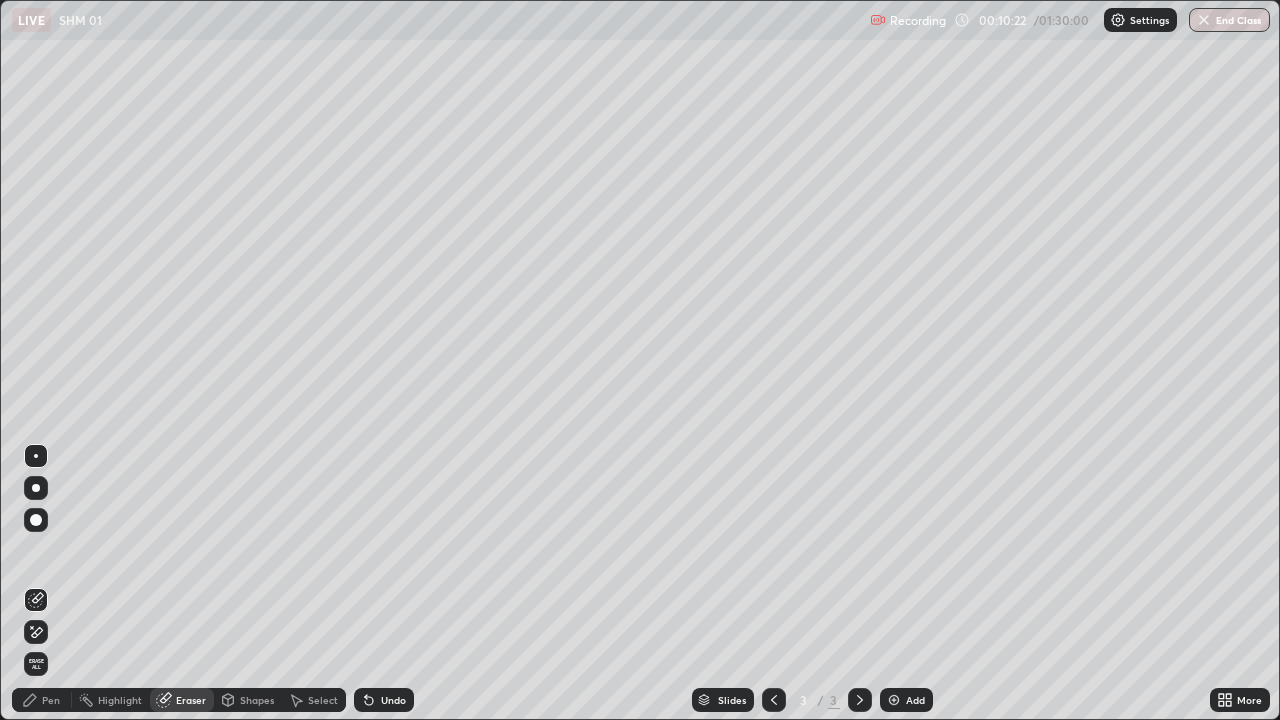 click on "Pen" at bounding box center [42, 700] 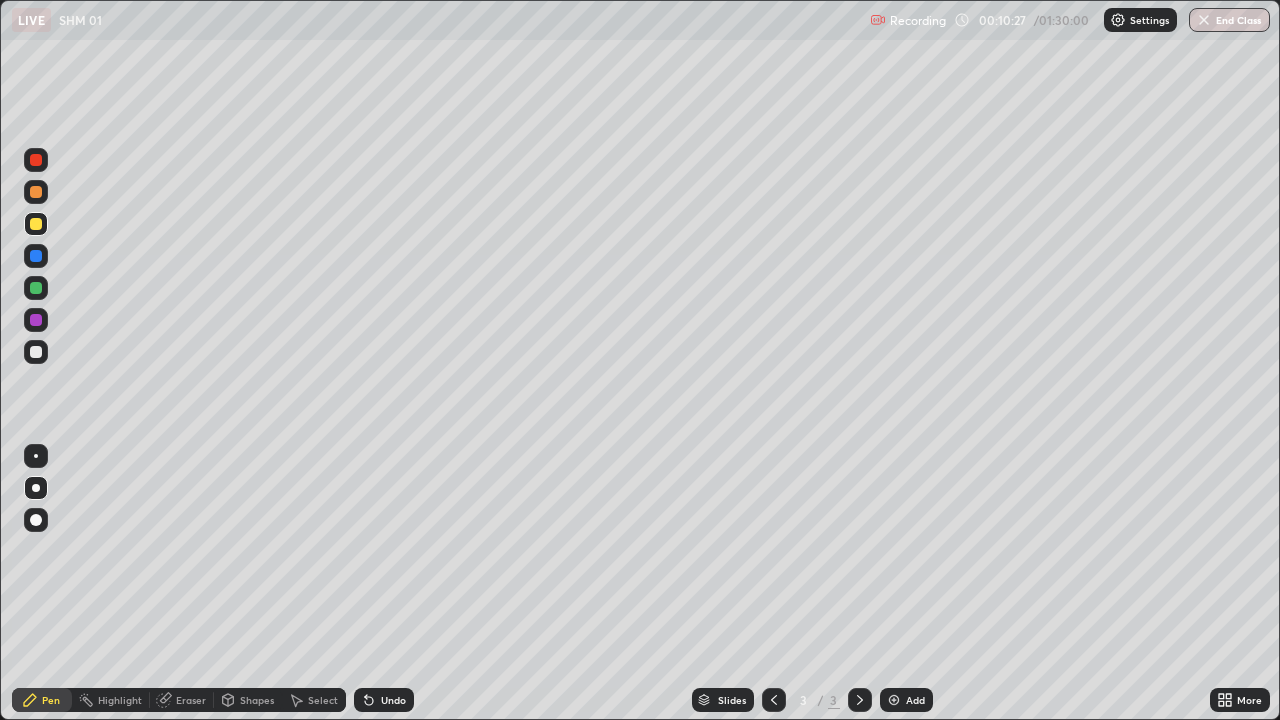 click on "Eraser" at bounding box center (191, 700) 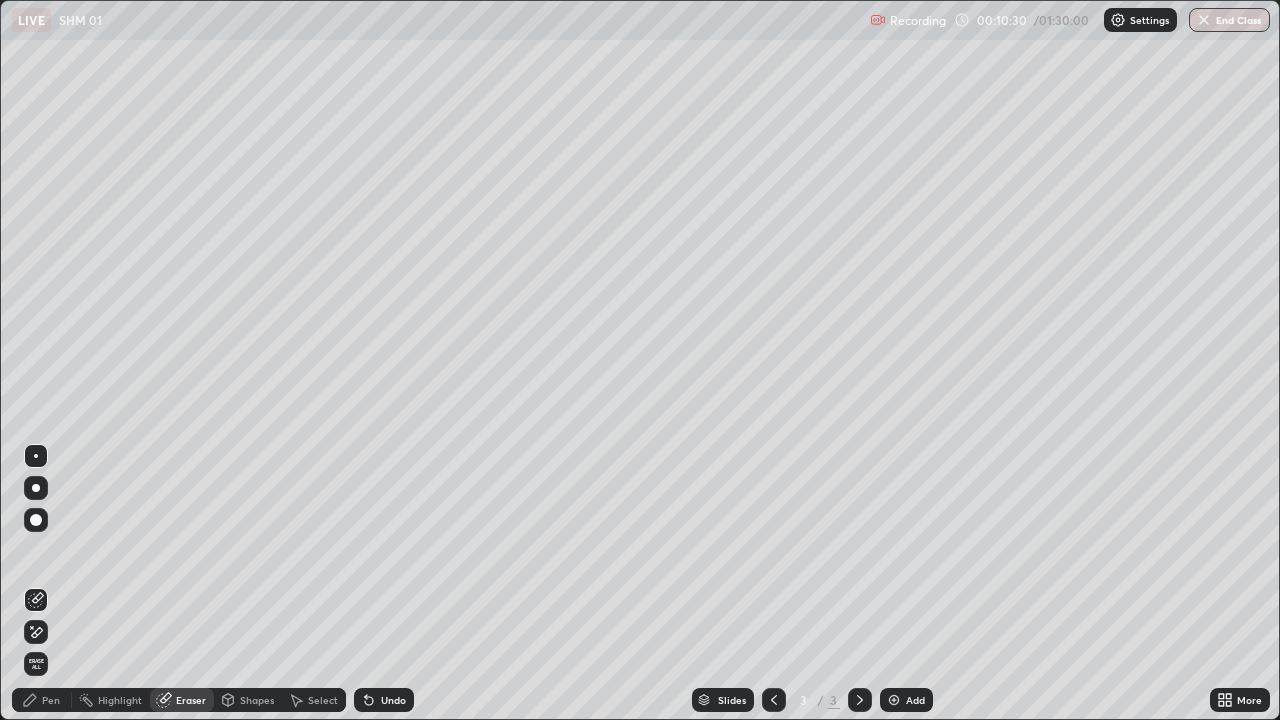 click on "Pen" at bounding box center (42, 700) 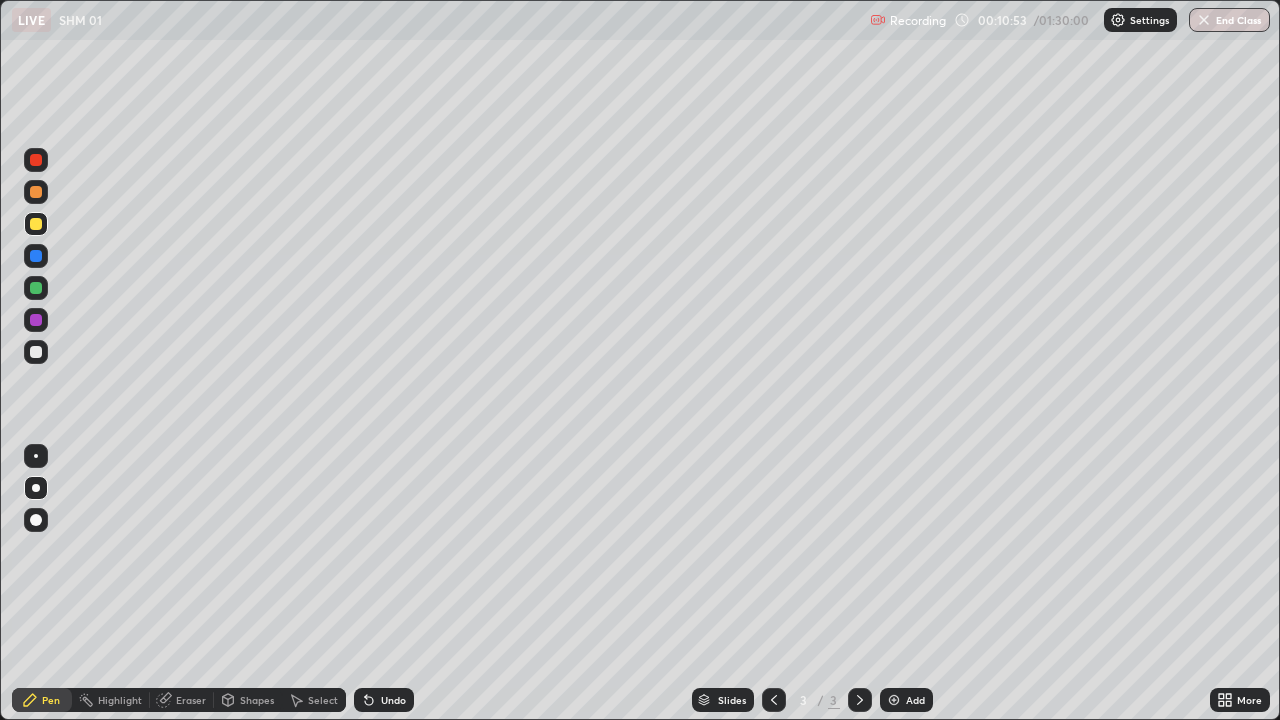 click 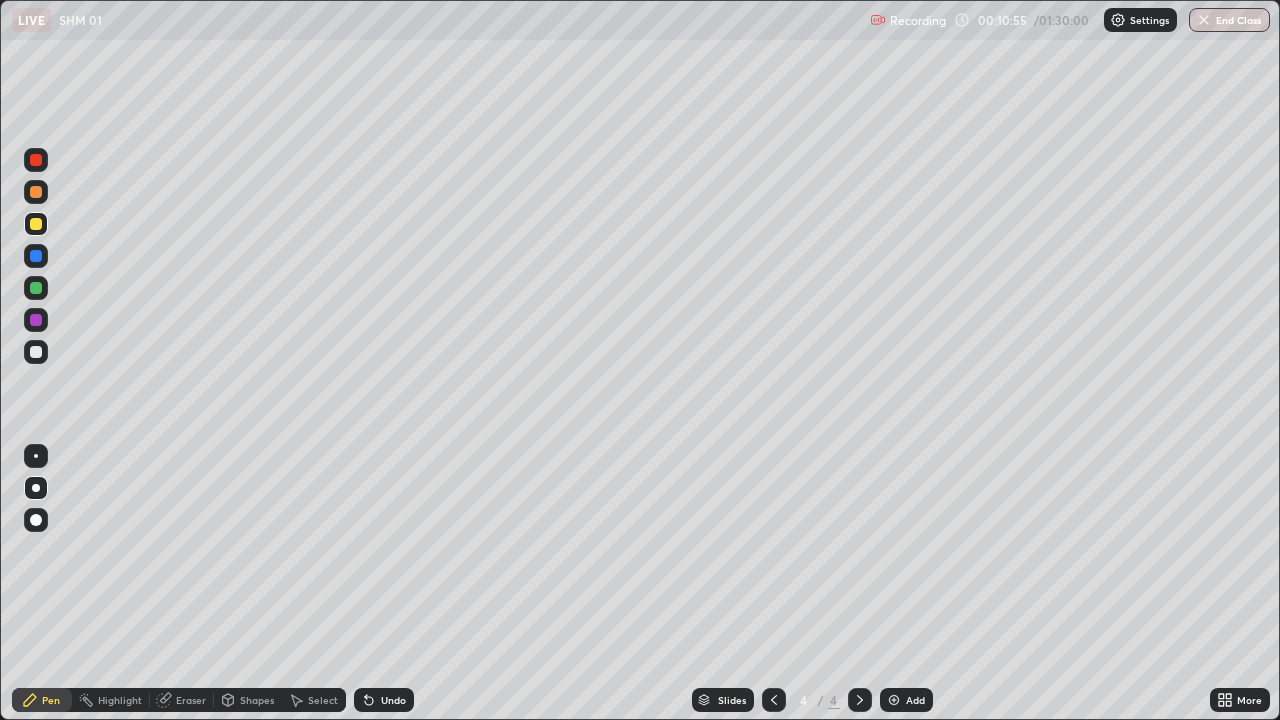 click on "Select" at bounding box center [323, 700] 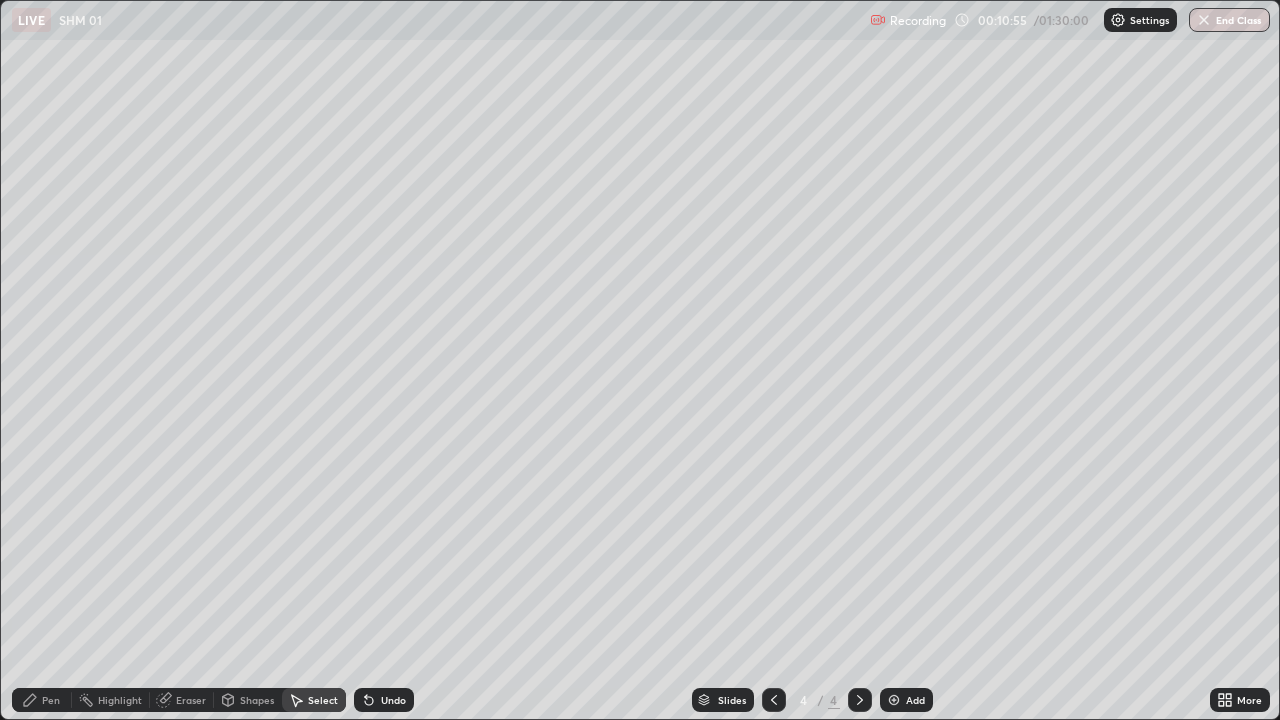 click on "Shapes" at bounding box center (257, 700) 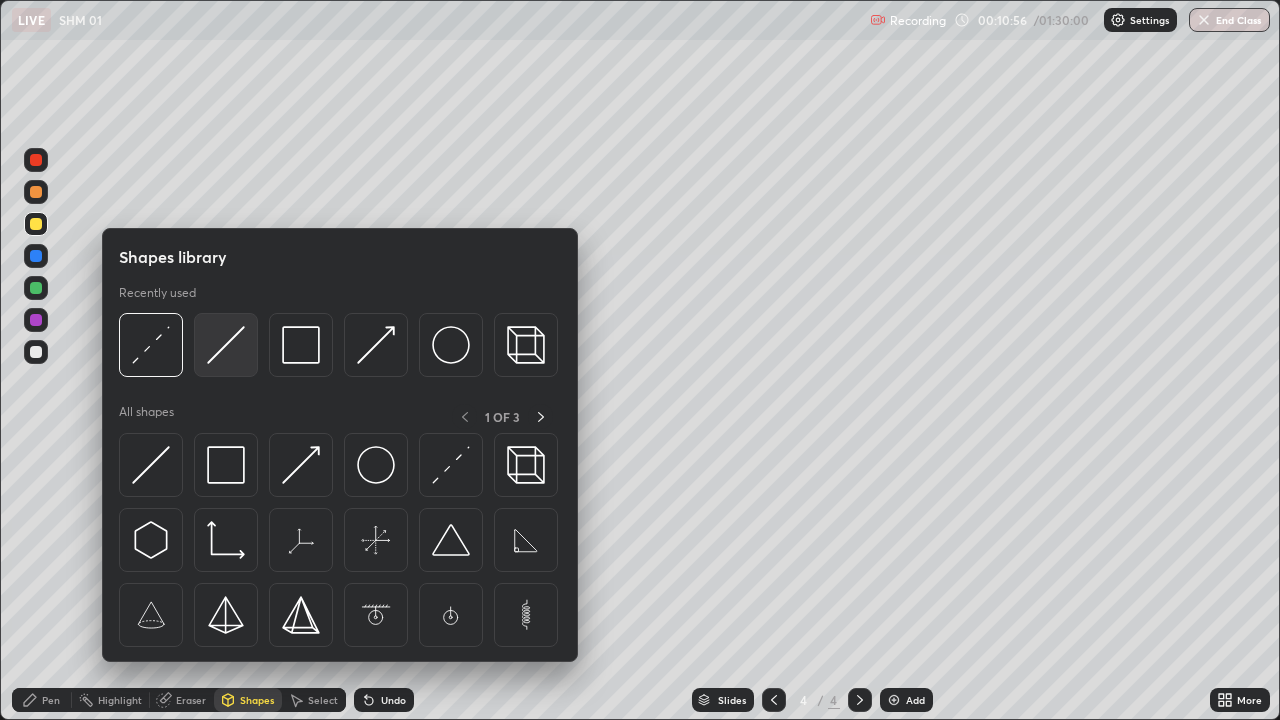 click at bounding box center [226, 345] 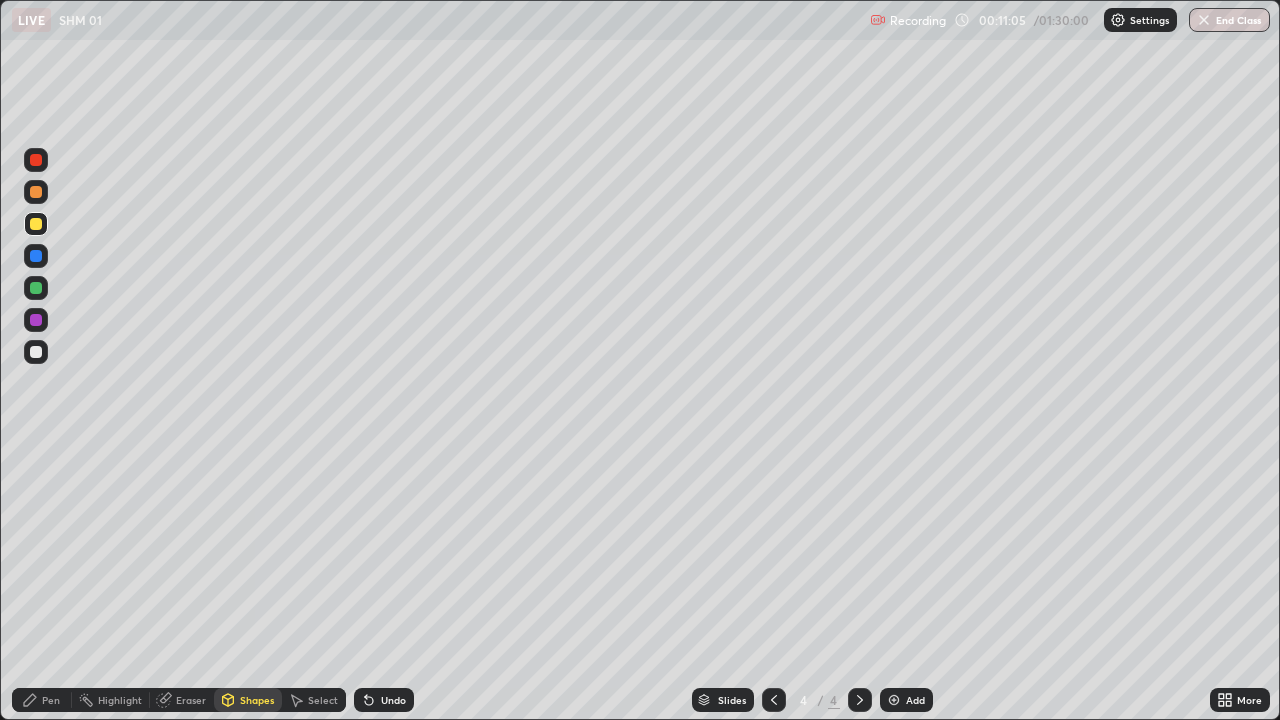click on "Pen" at bounding box center [42, 700] 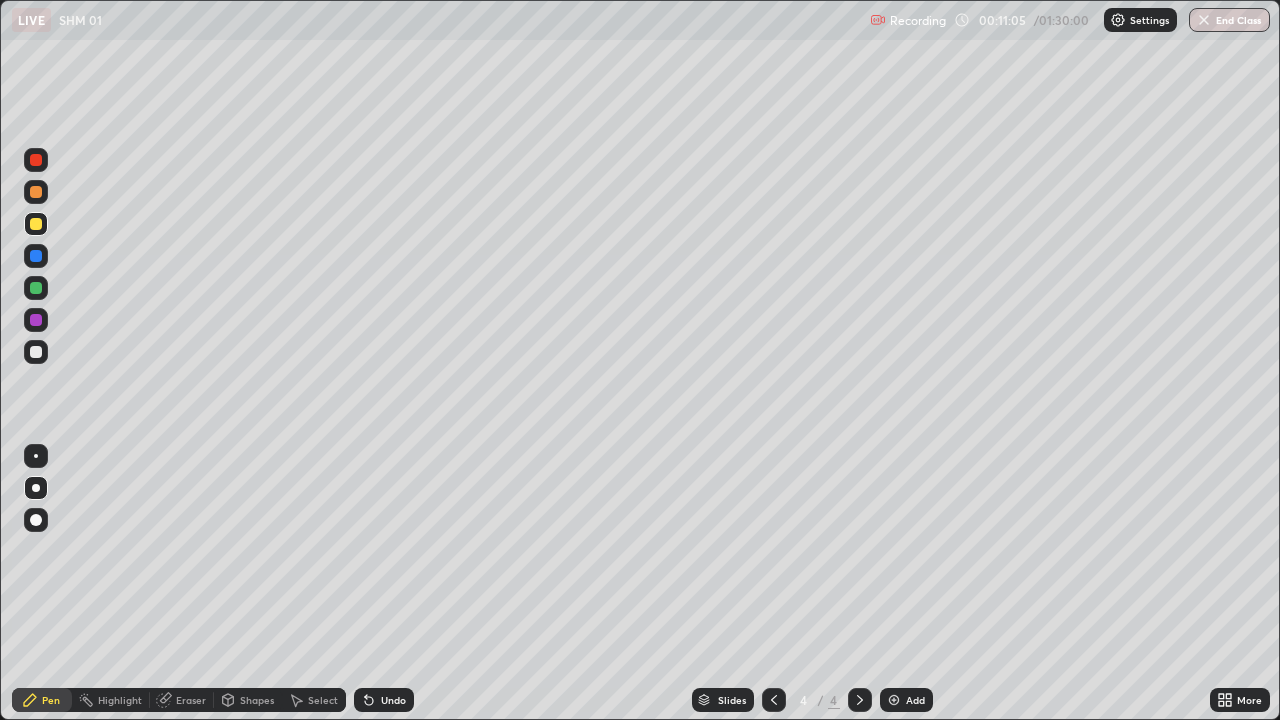 click at bounding box center (36, 352) 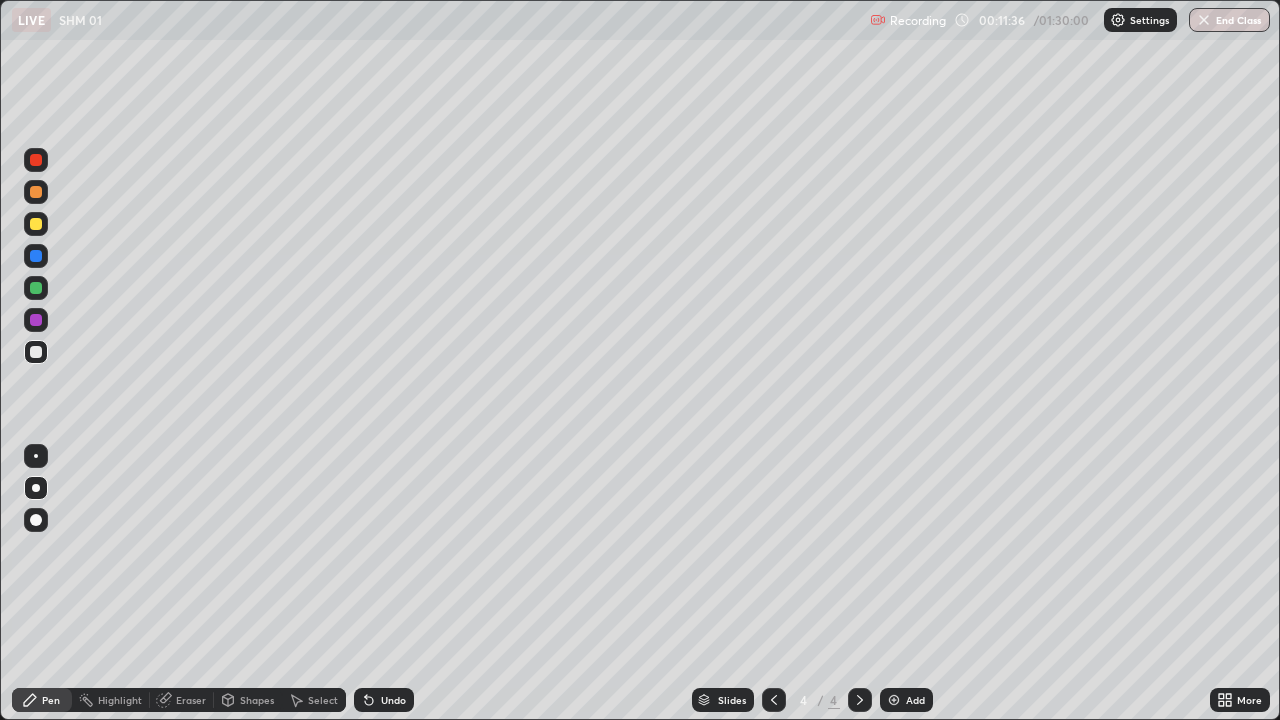 click on "Shapes" at bounding box center [257, 700] 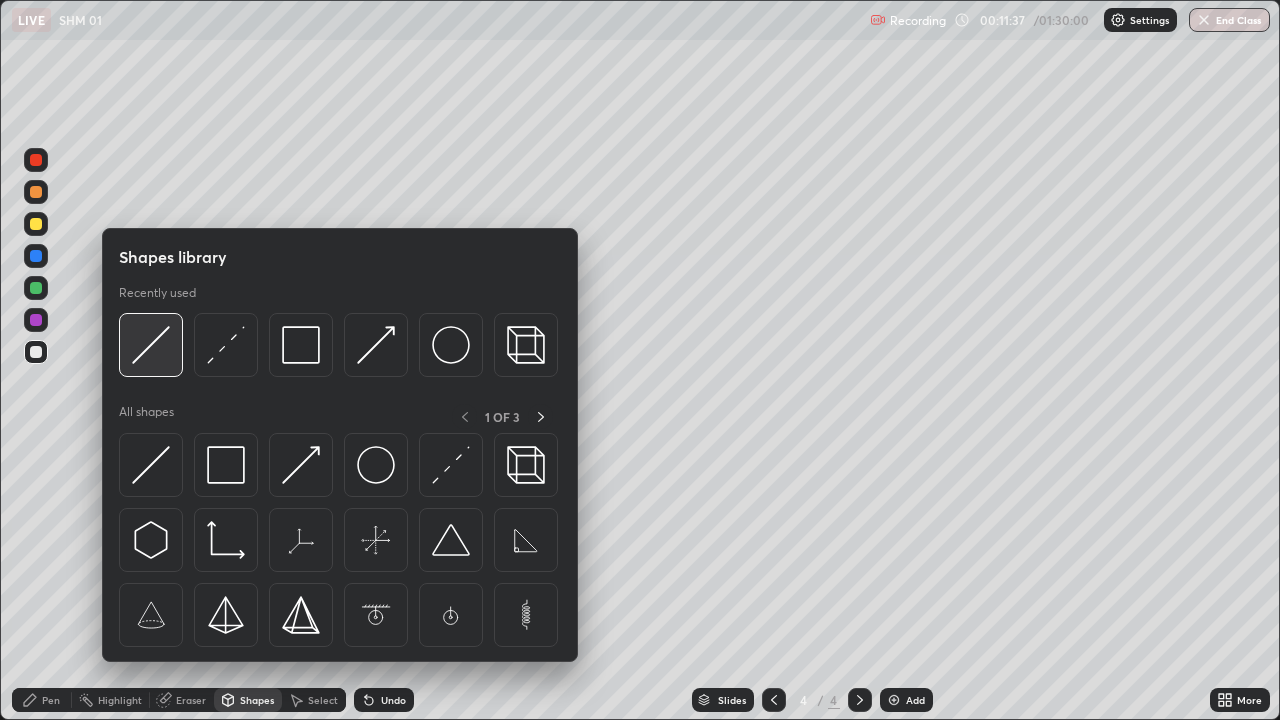 click at bounding box center [151, 345] 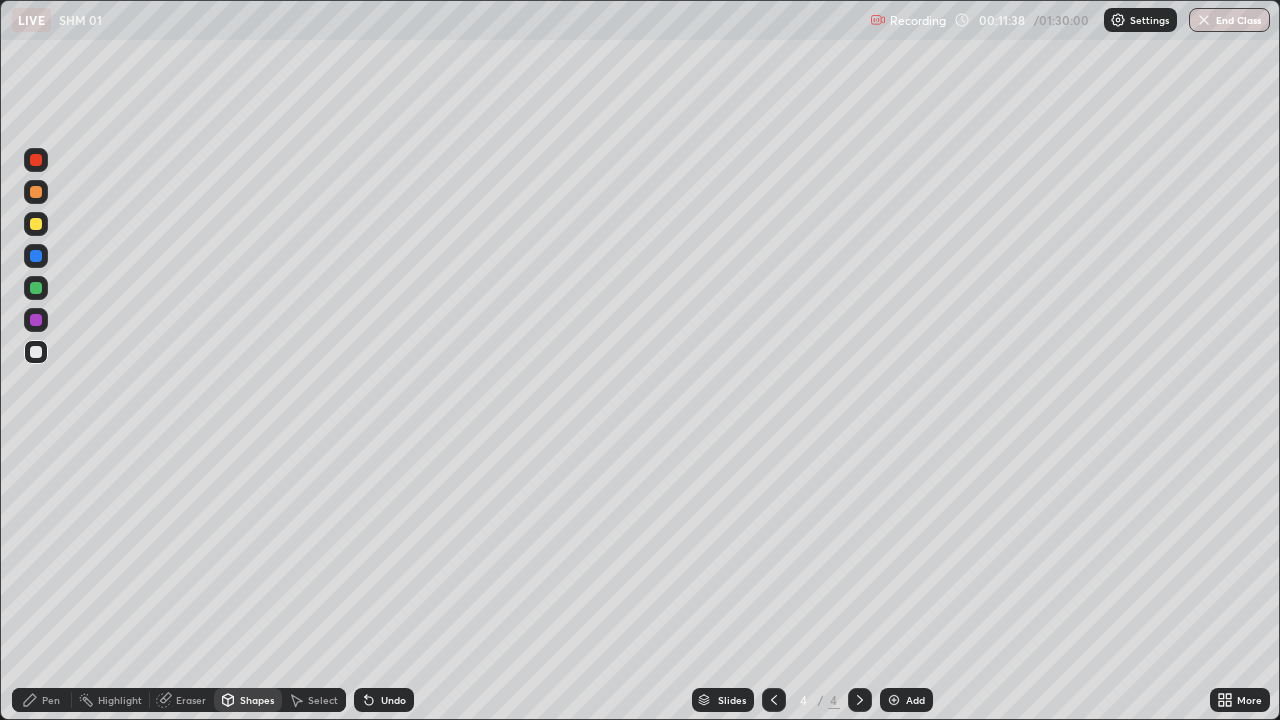 click at bounding box center [36, 352] 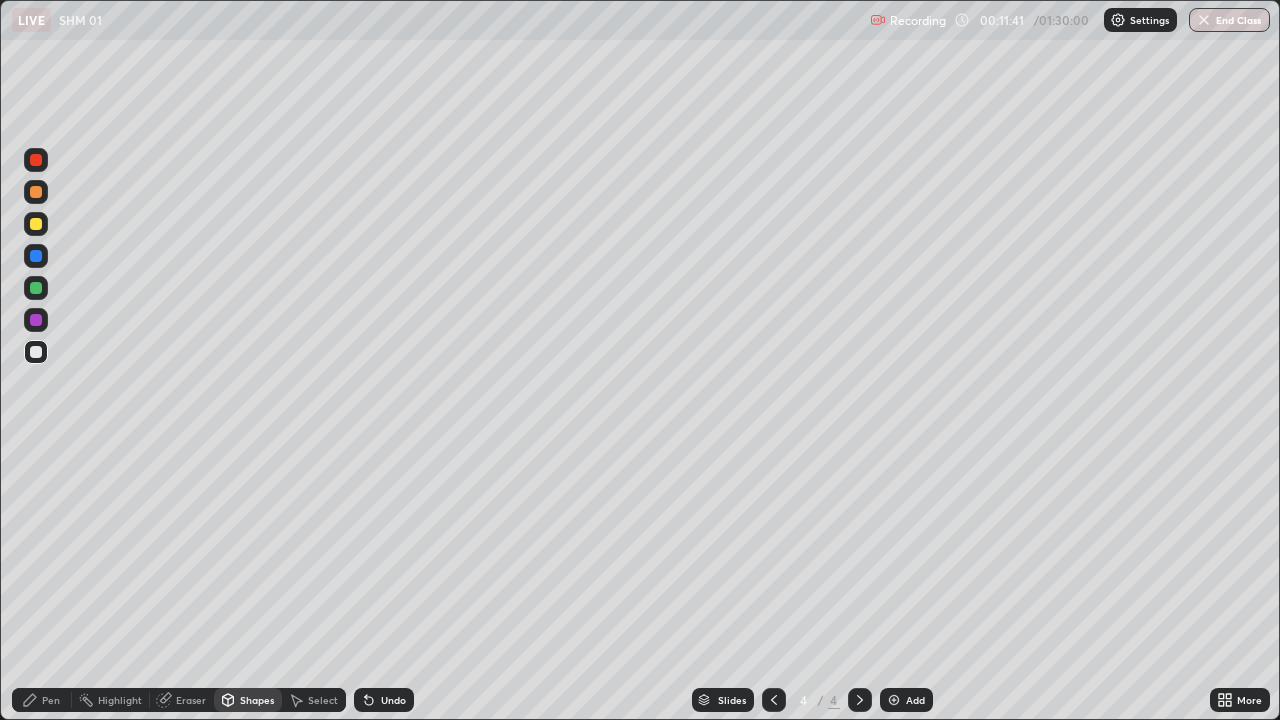 click on "Pen" at bounding box center [51, 700] 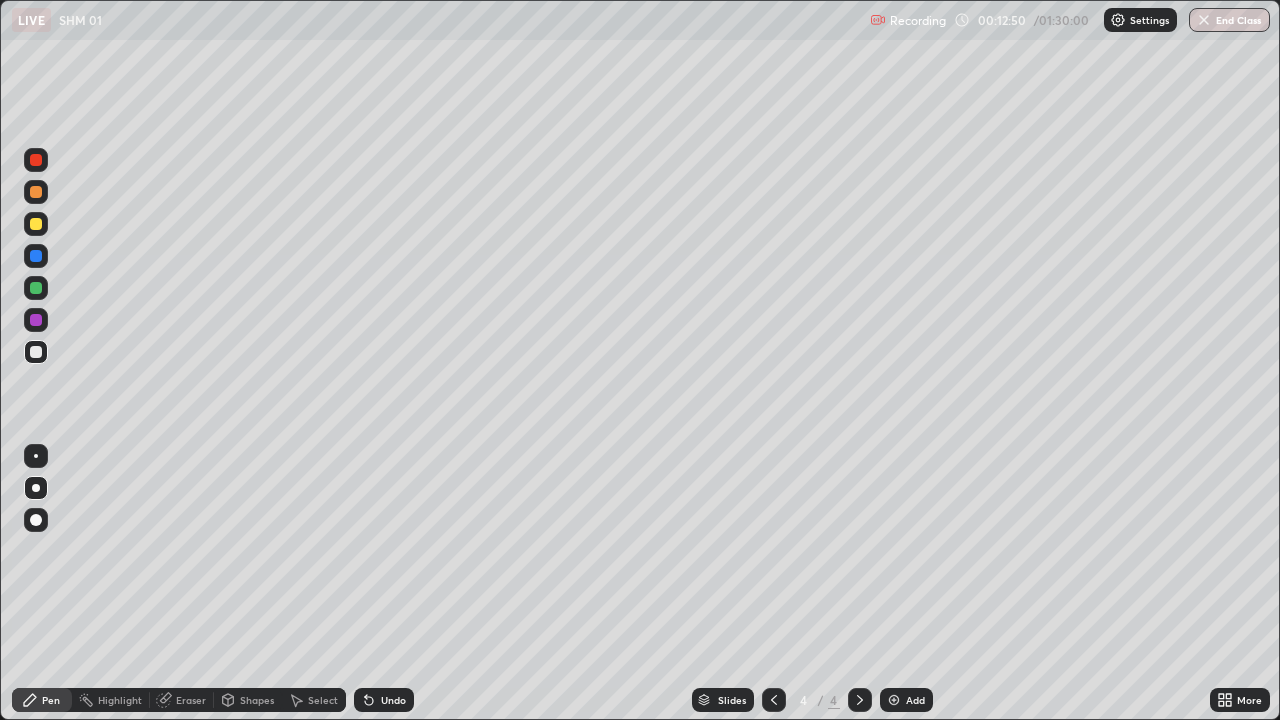 click on "Shapes" at bounding box center (257, 700) 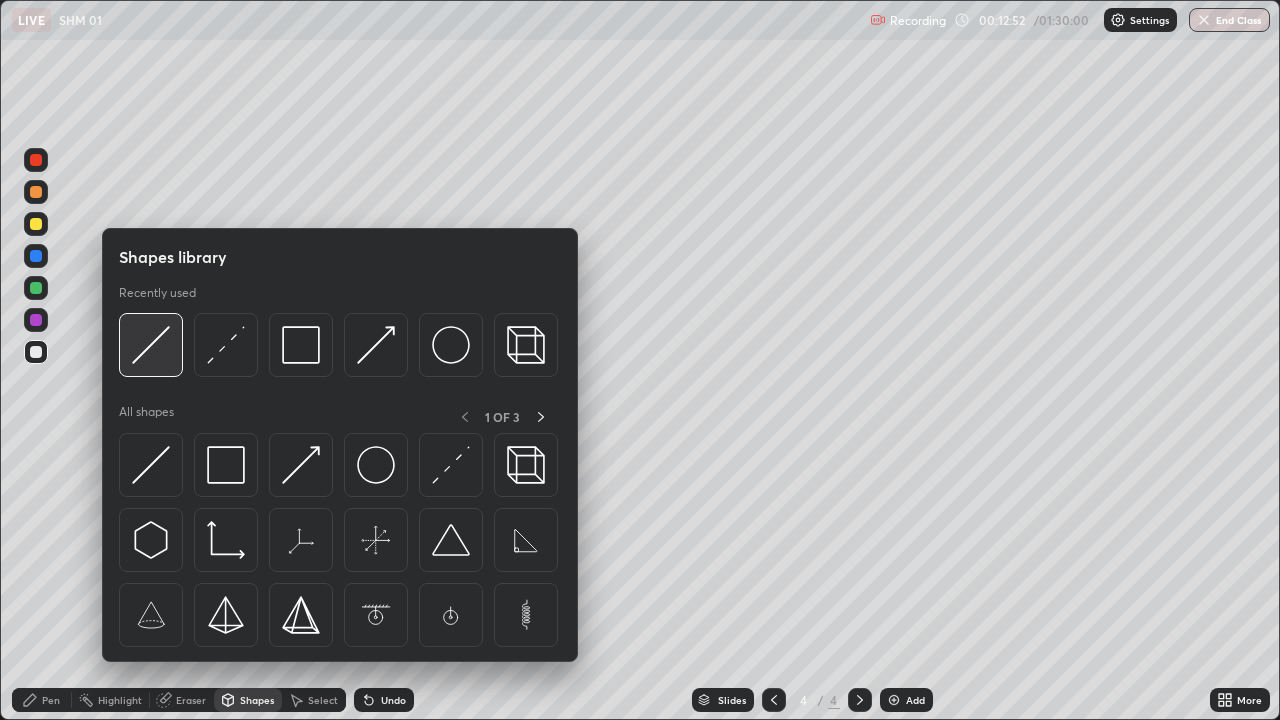 click at bounding box center [151, 345] 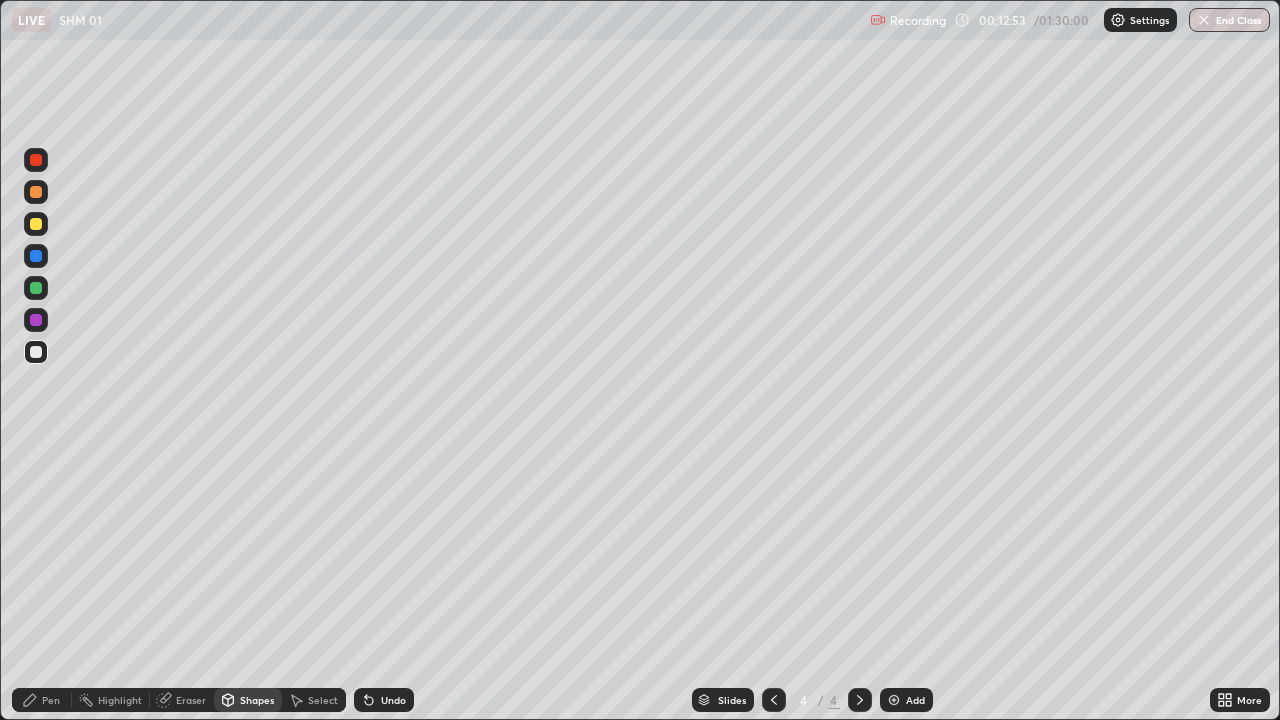 click at bounding box center (36, 352) 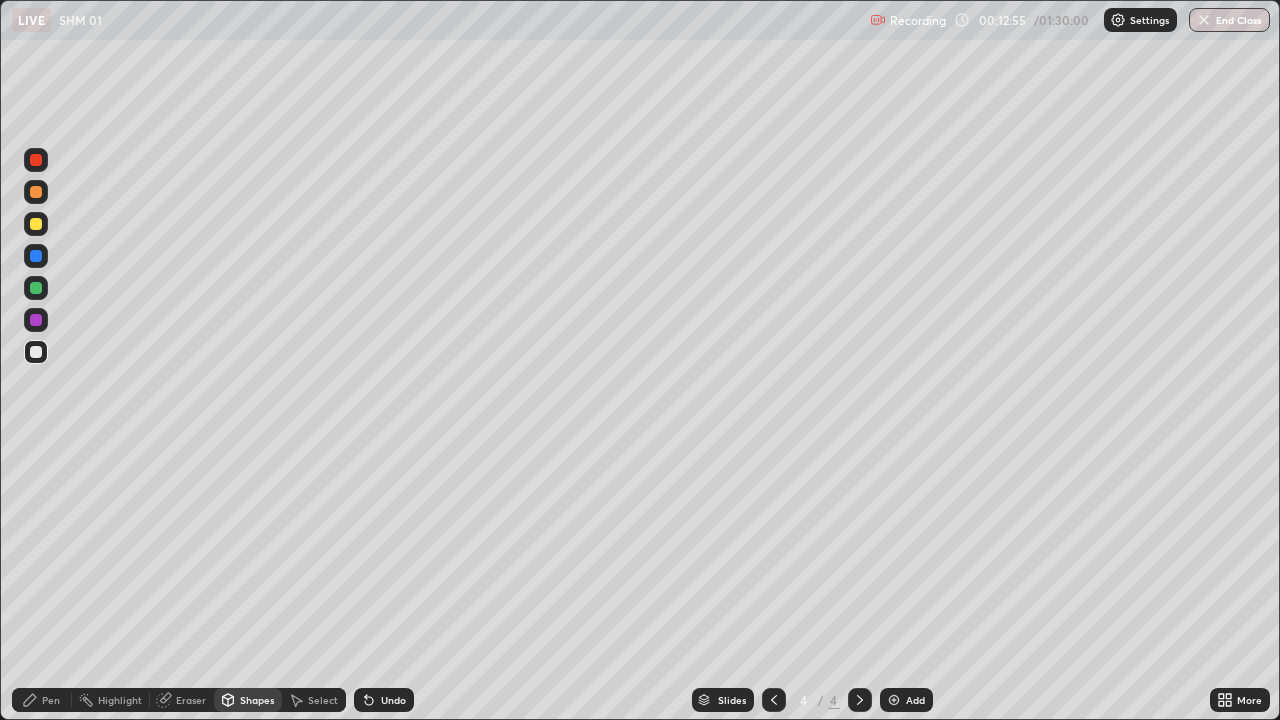 click on "Pen" at bounding box center [42, 700] 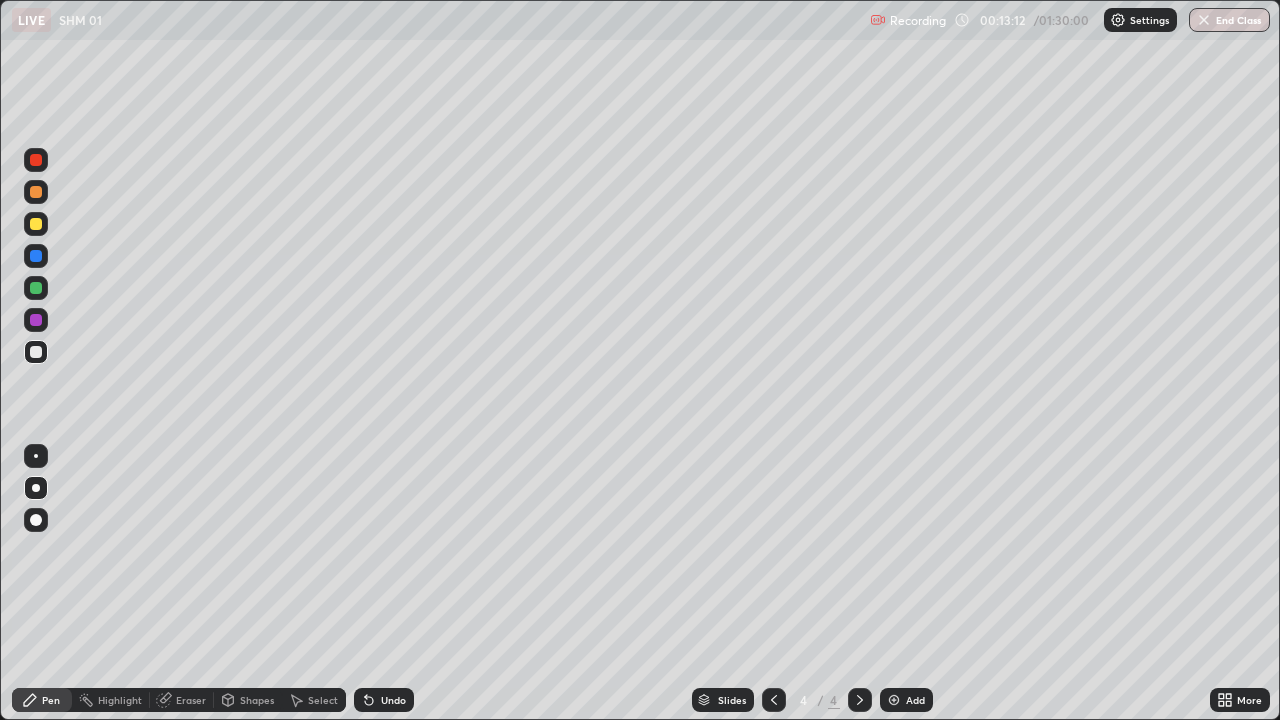 click on "Shapes" at bounding box center (248, 700) 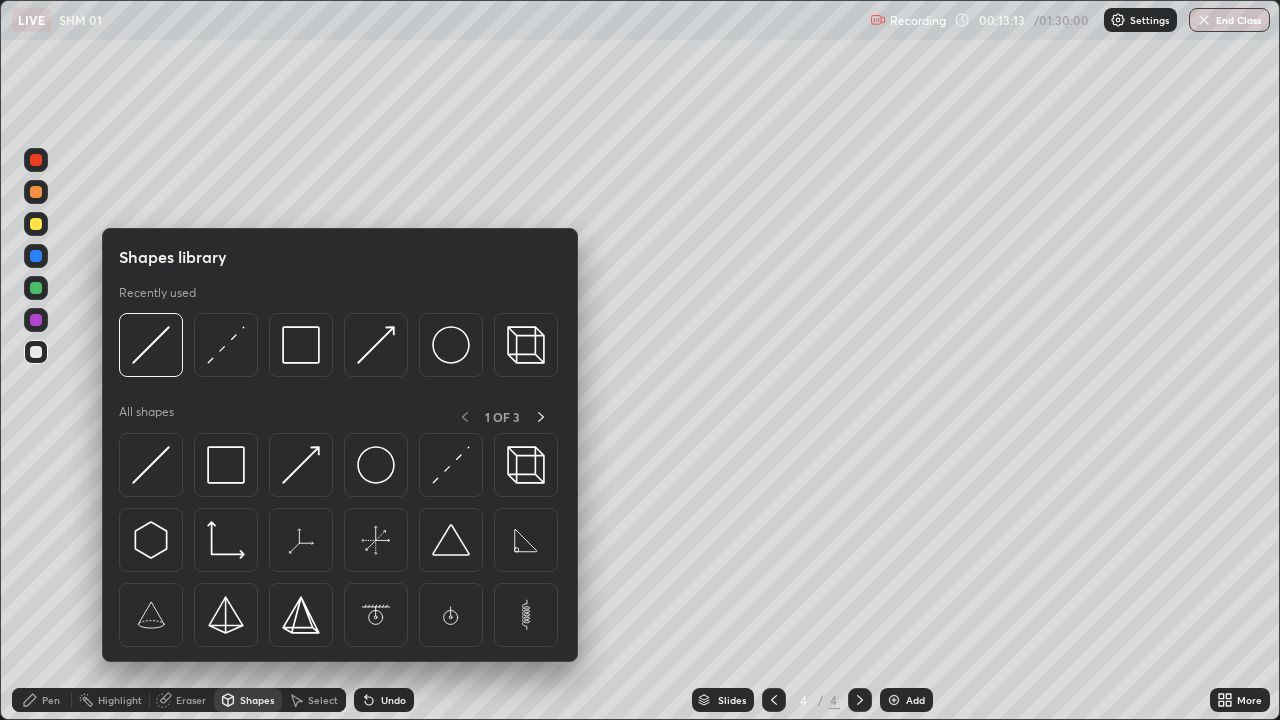 click on "Eraser" at bounding box center [191, 700] 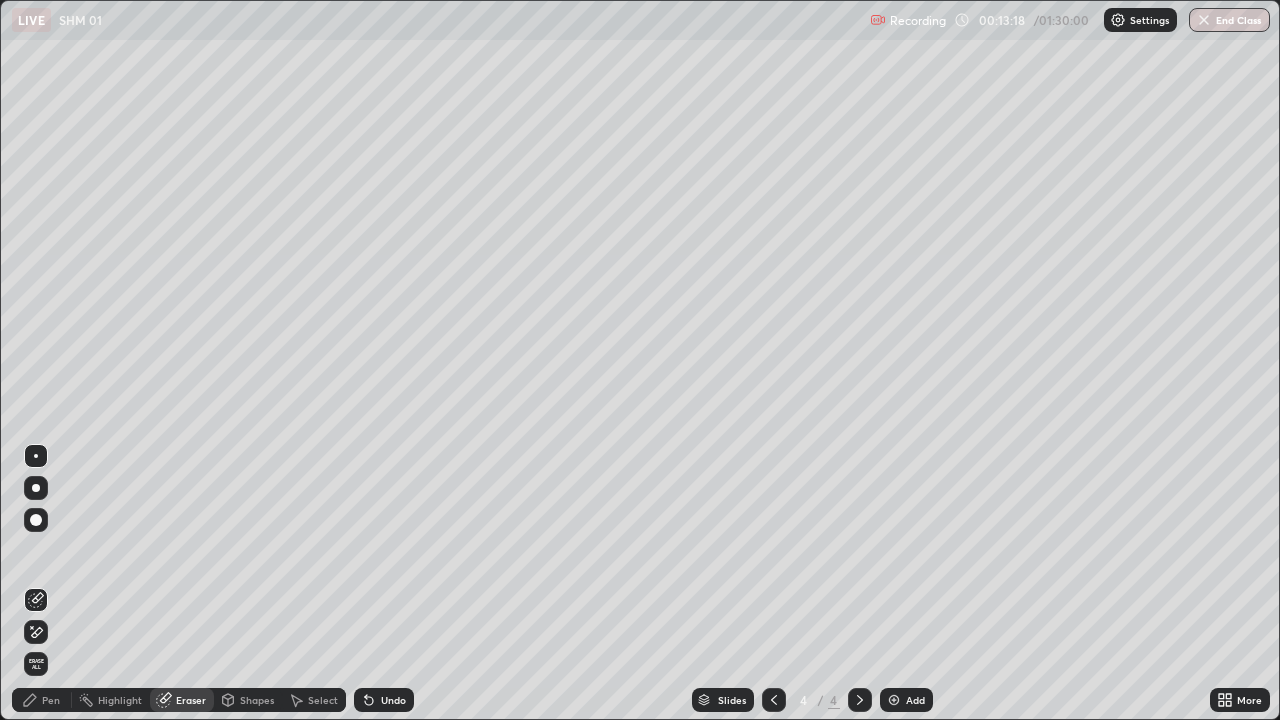 click on "Undo" at bounding box center [384, 700] 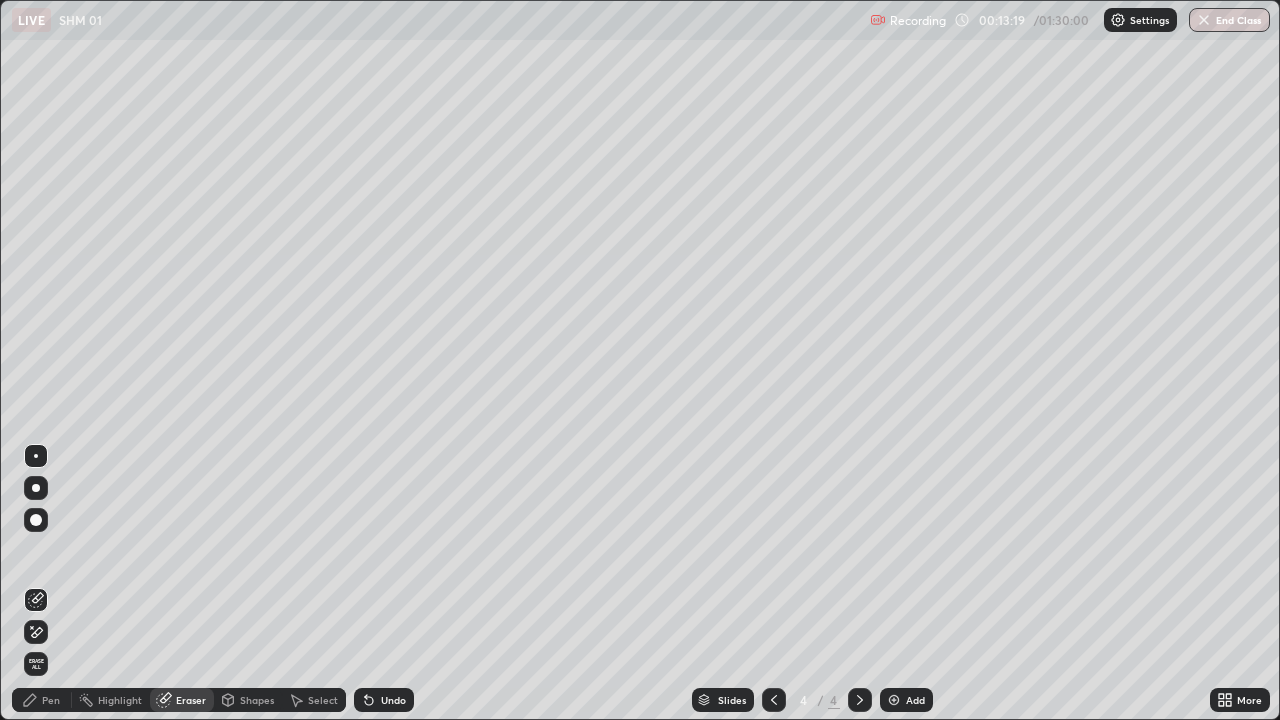 click on "Pen" at bounding box center (51, 700) 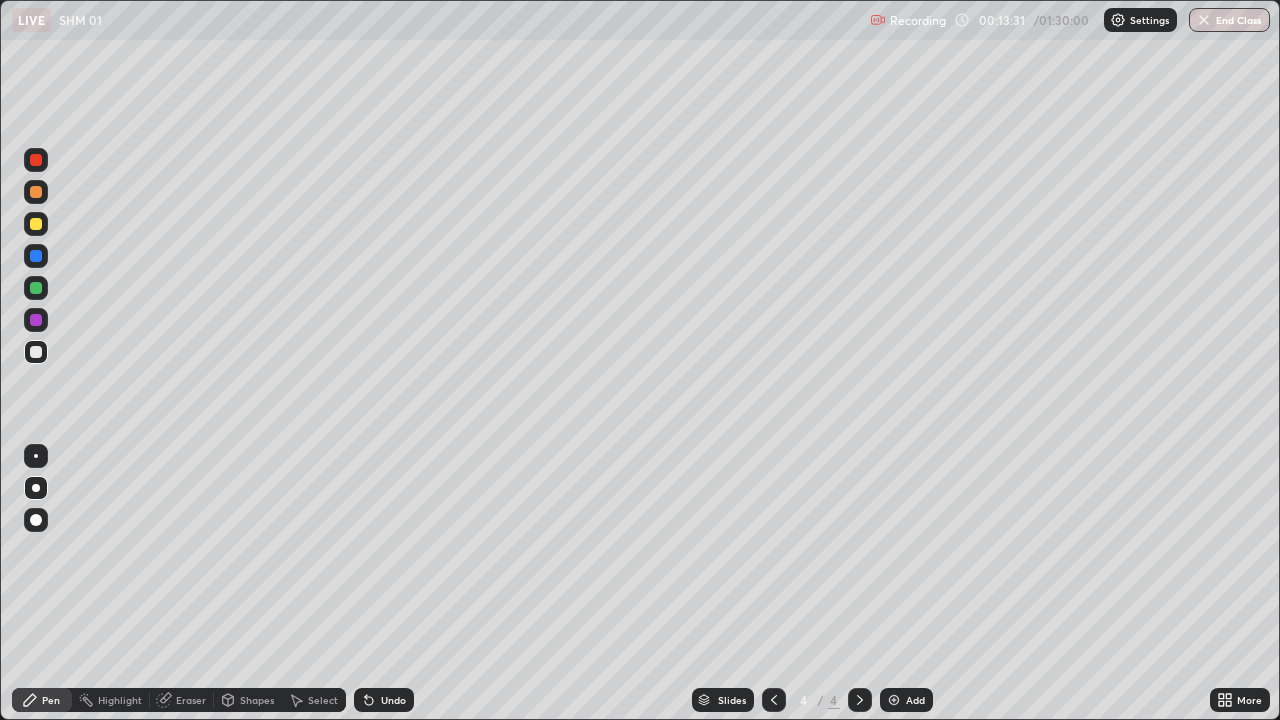 click on "Eraser" at bounding box center (182, 700) 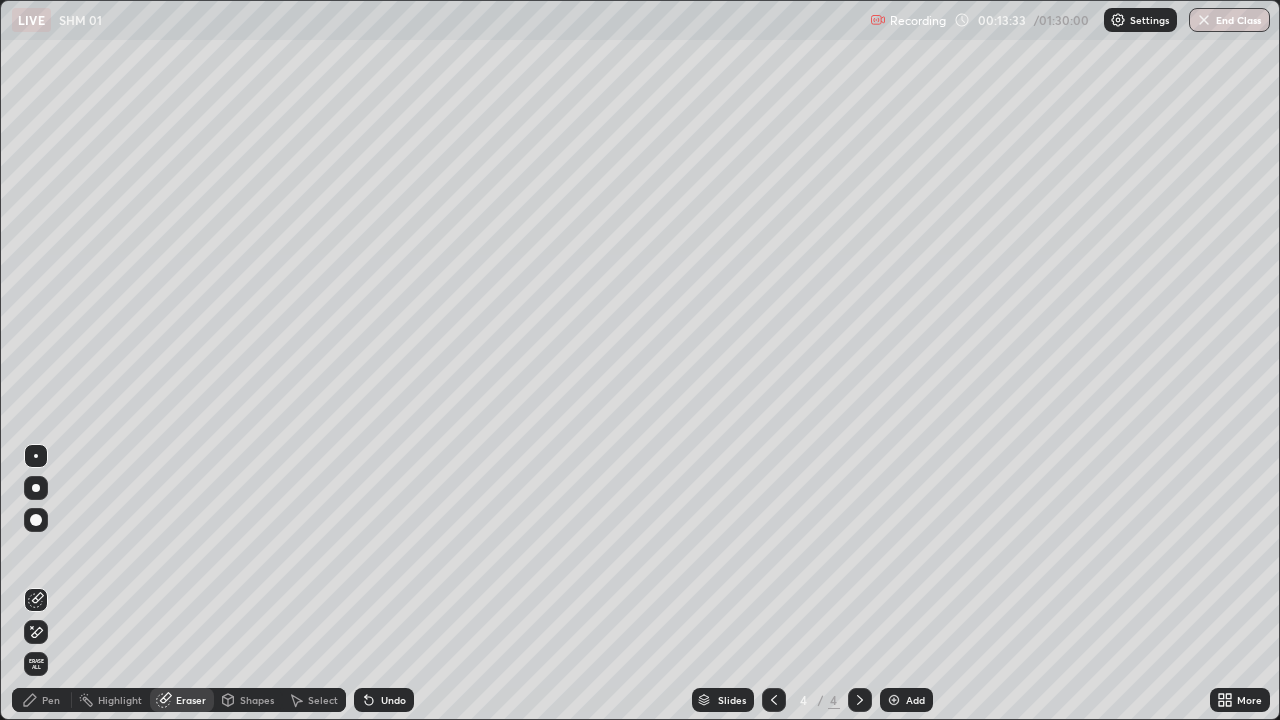 click on "Pen" at bounding box center (42, 700) 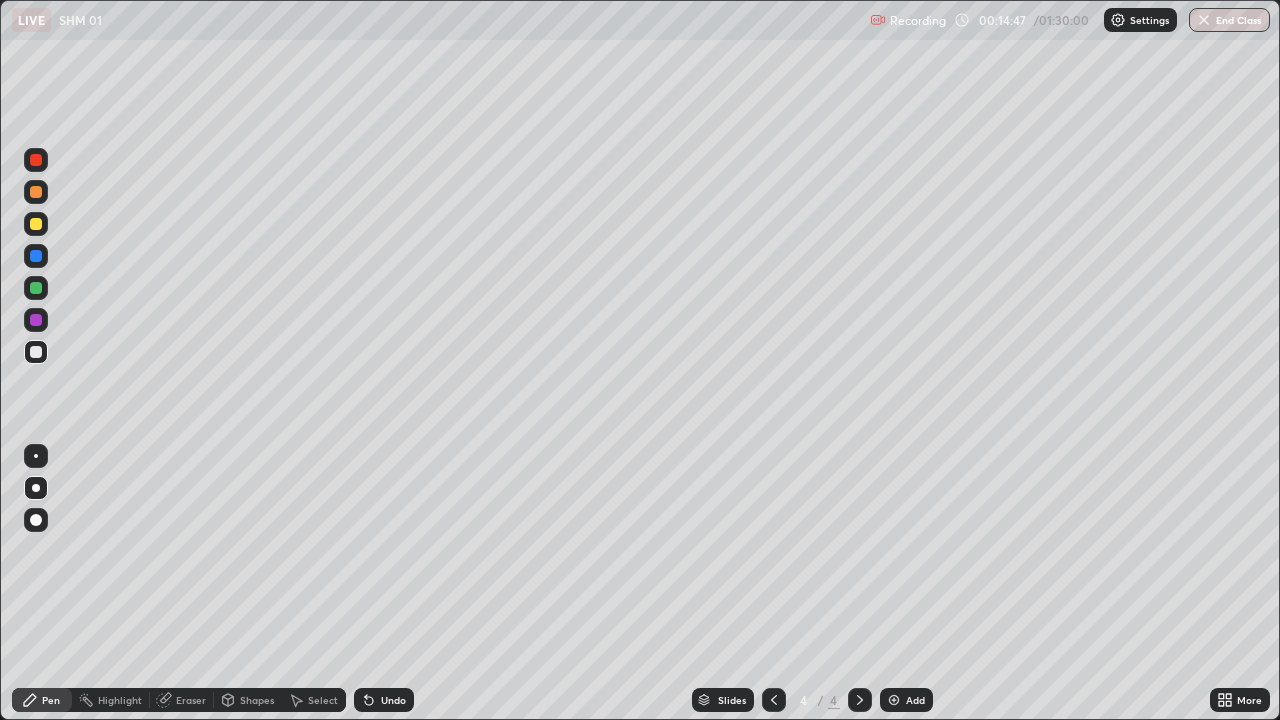 click 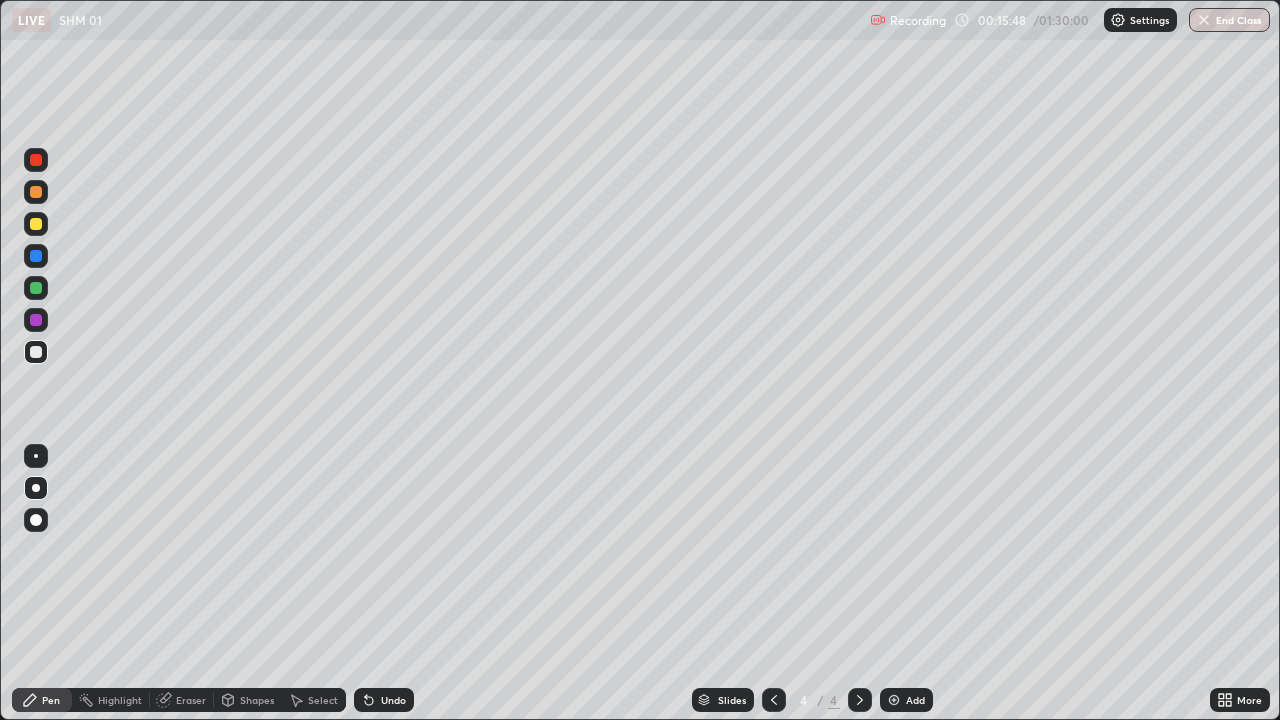 click at bounding box center [36, 320] 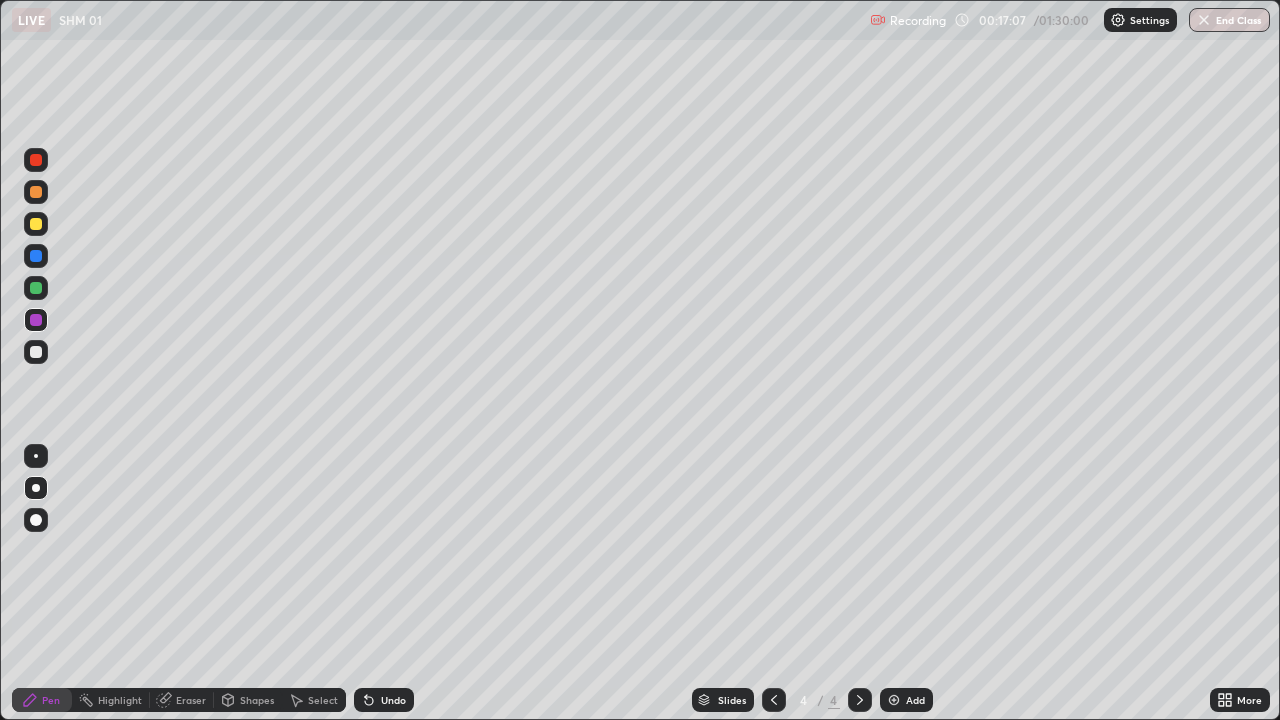 click 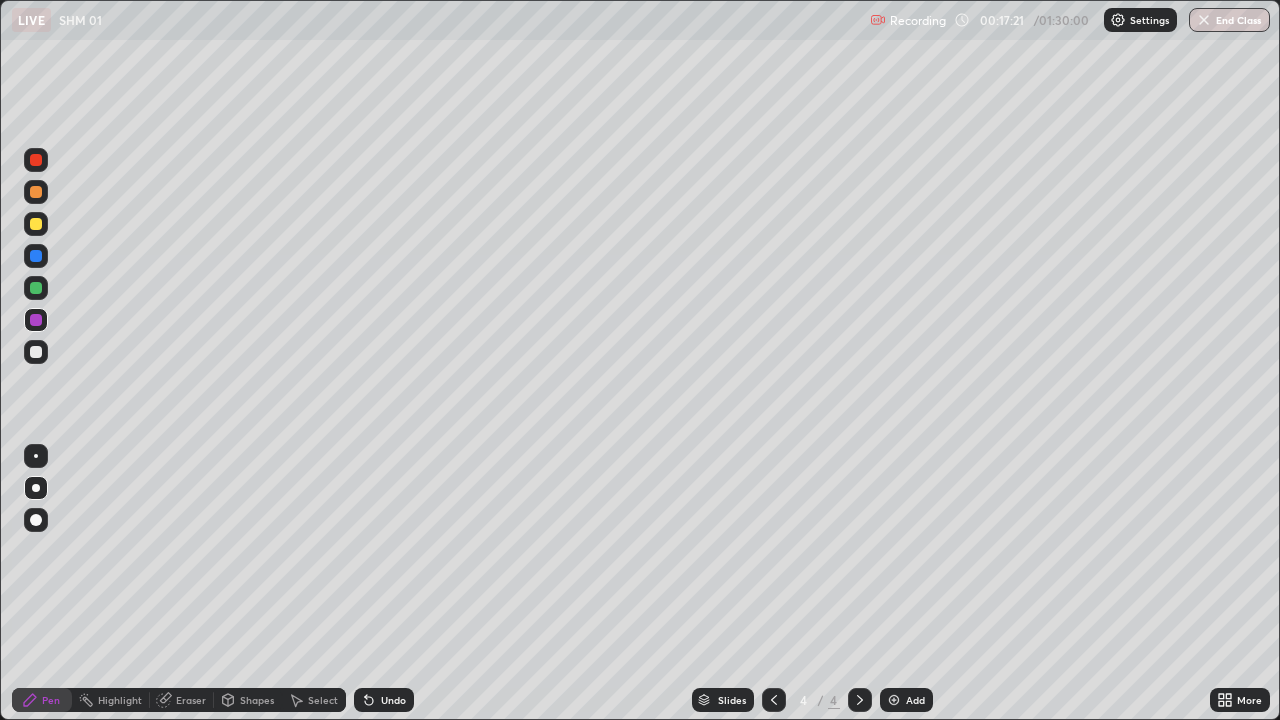 click at bounding box center (36, 224) 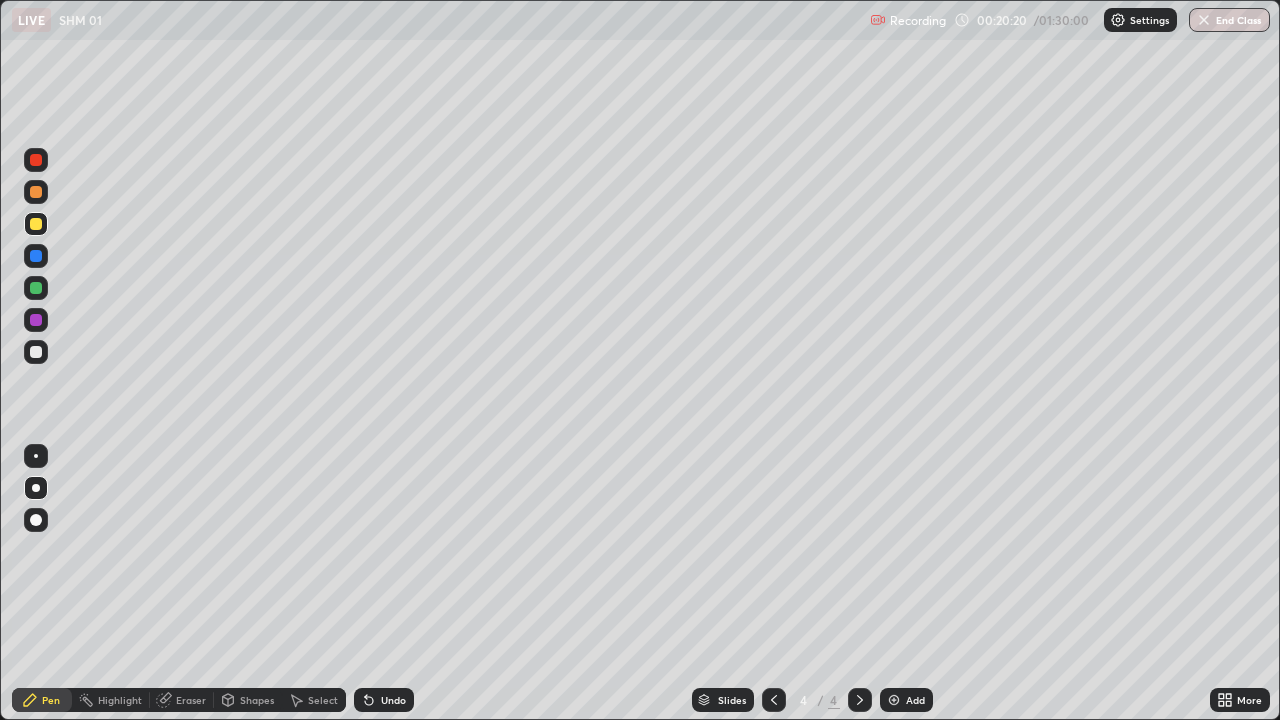 click on "Select" at bounding box center (323, 700) 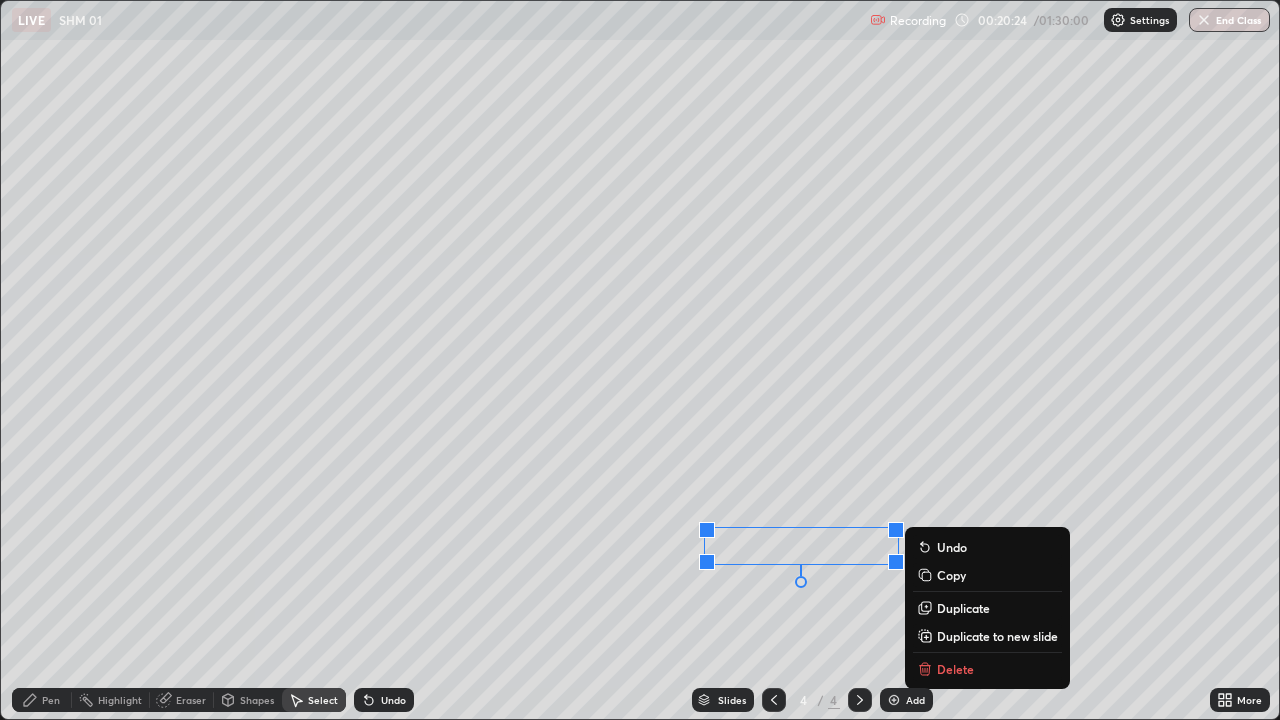 click on "0 ° Undo Copy Duplicate Duplicate to new slide Delete" at bounding box center (640, 360) 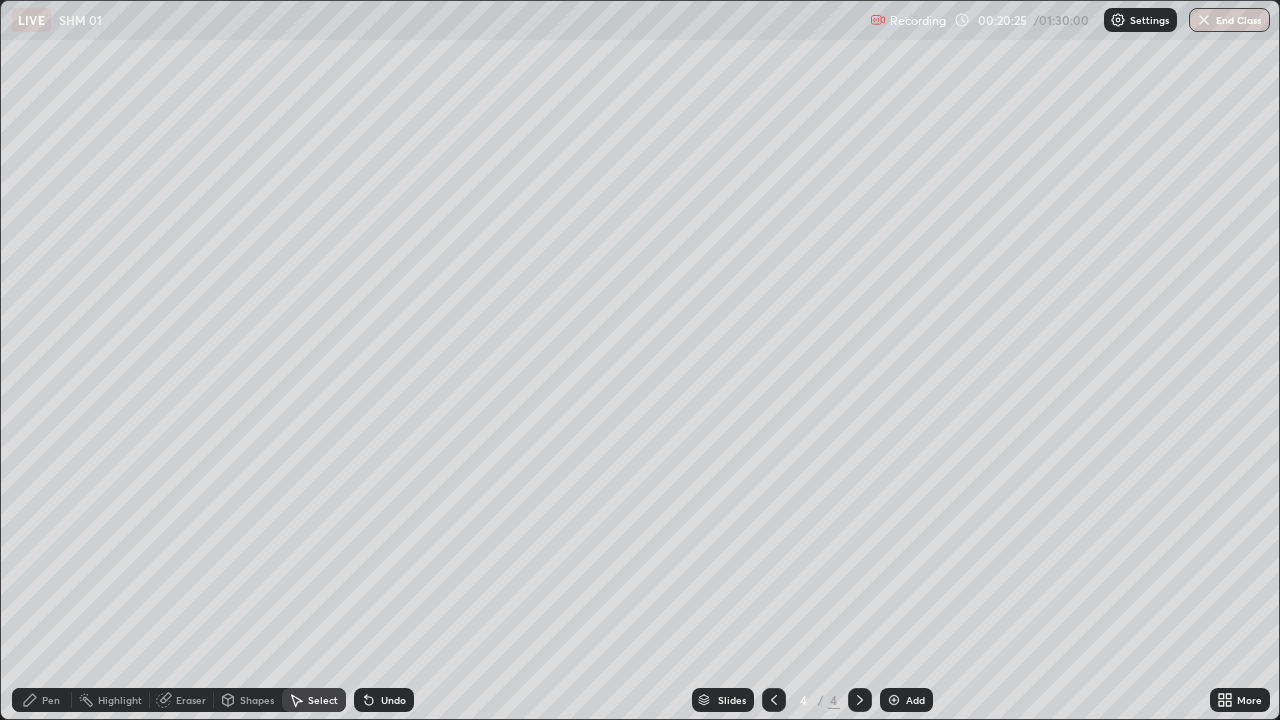 click on "Pen" at bounding box center [51, 700] 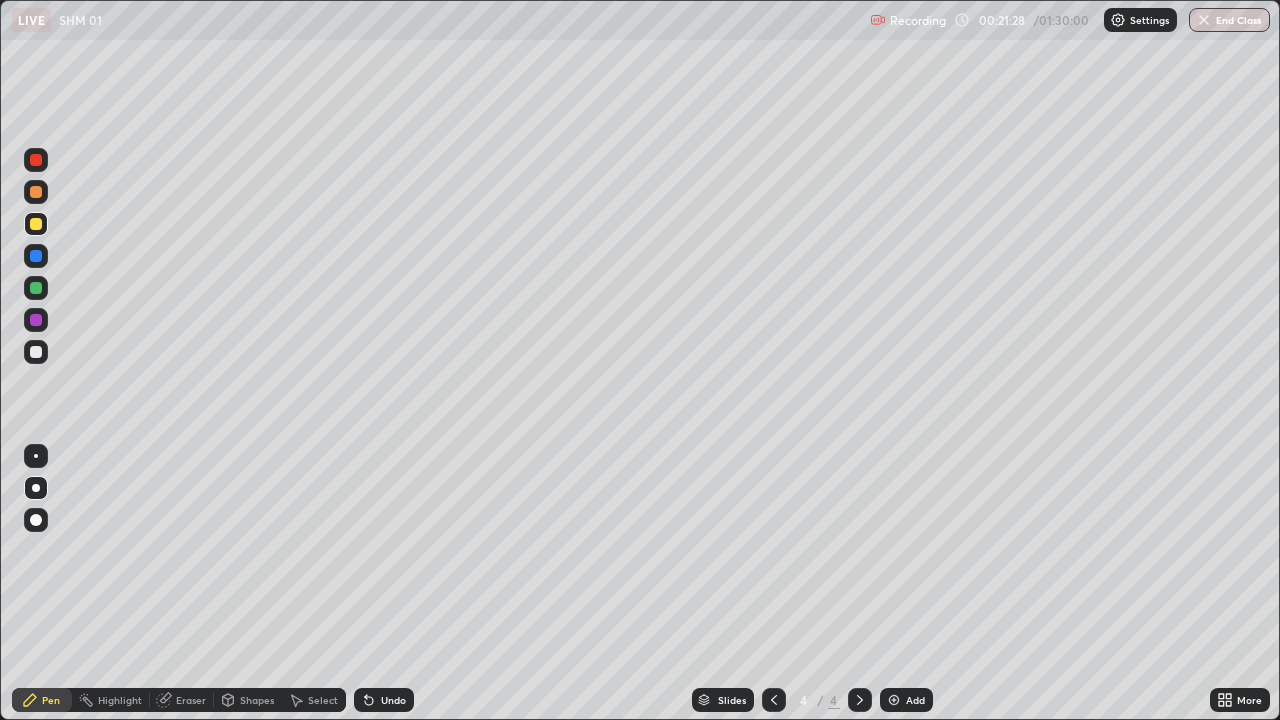 click on "Shapes" at bounding box center (248, 700) 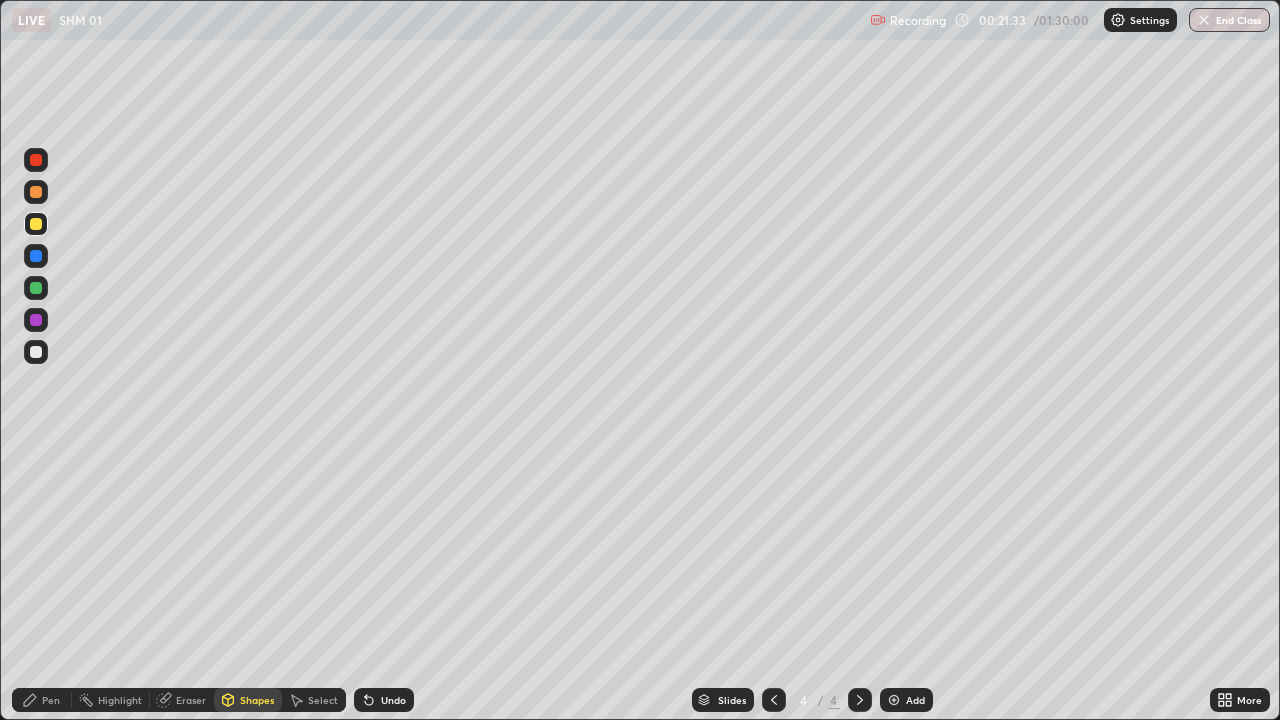click on "Eraser" at bounding box center [182, 700] 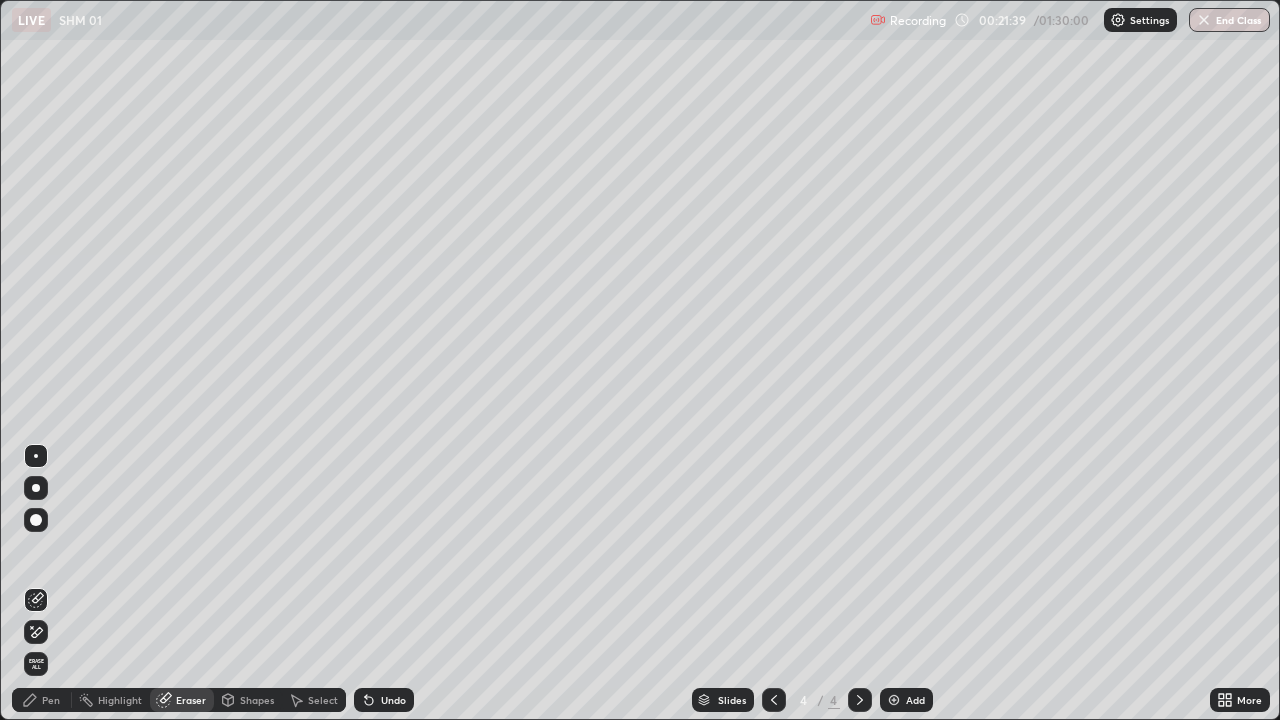 click on "Pen" at bounding box center [42, 700] 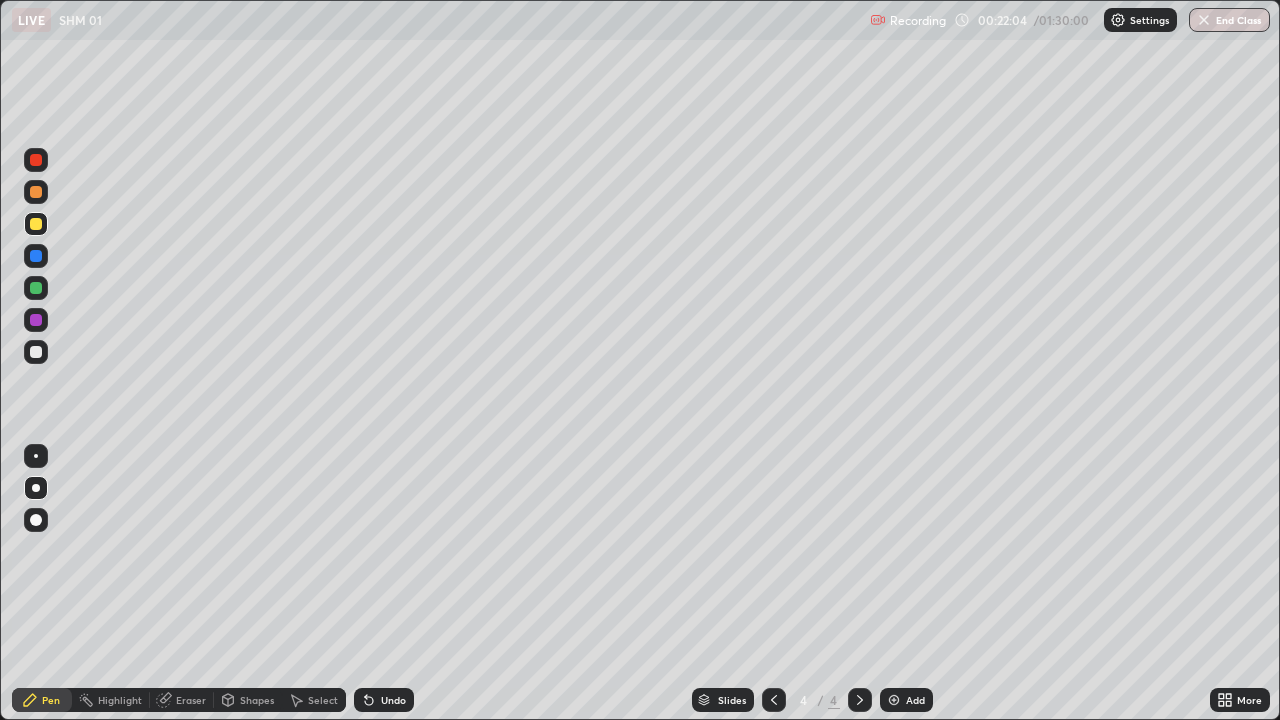 click 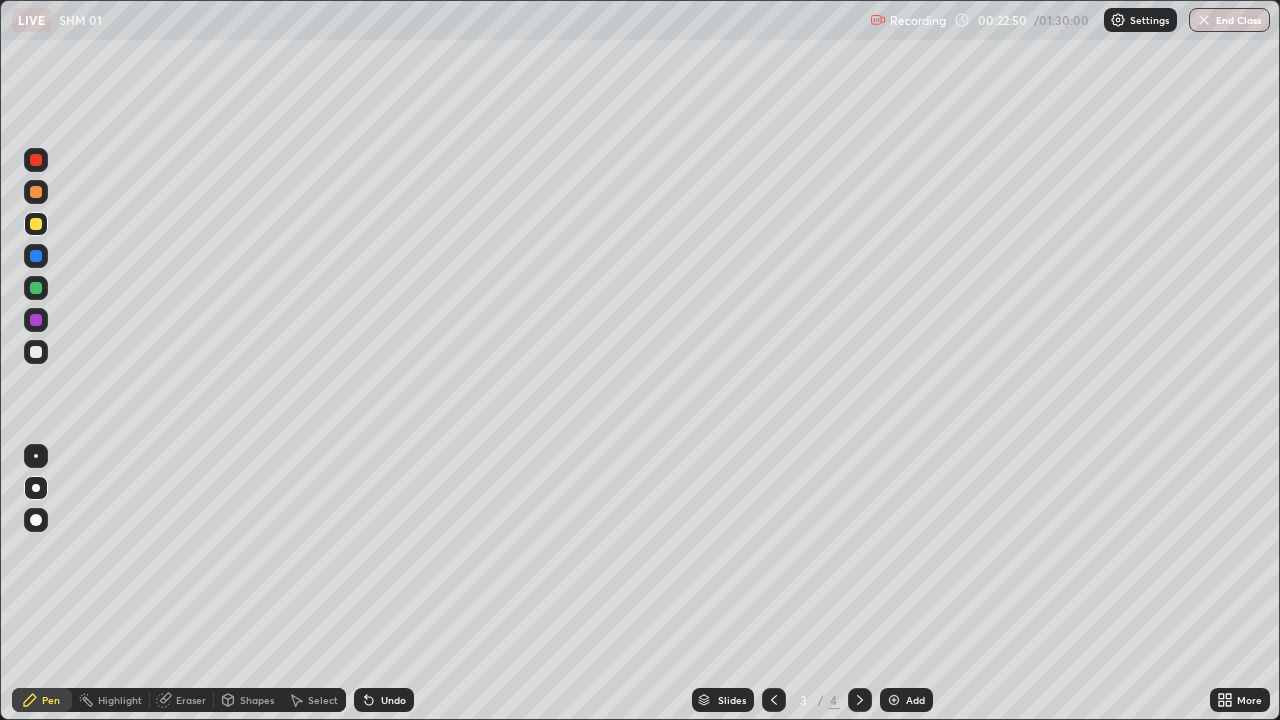 click 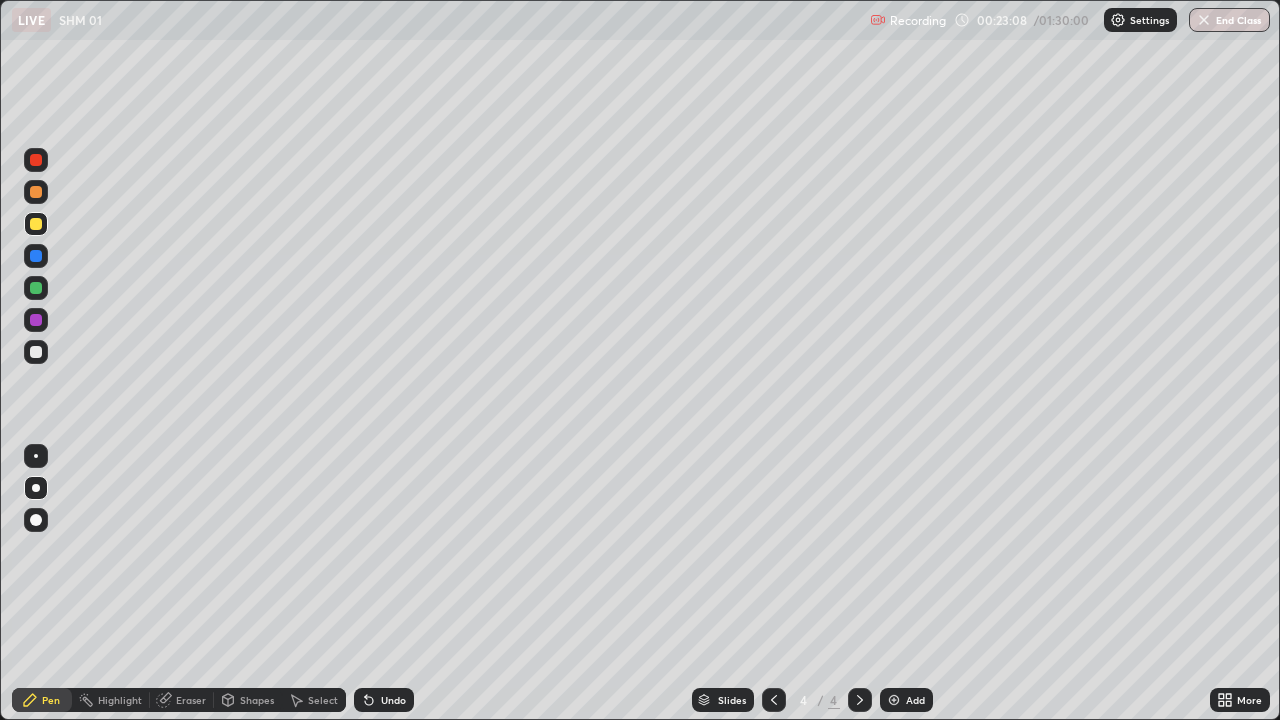 click 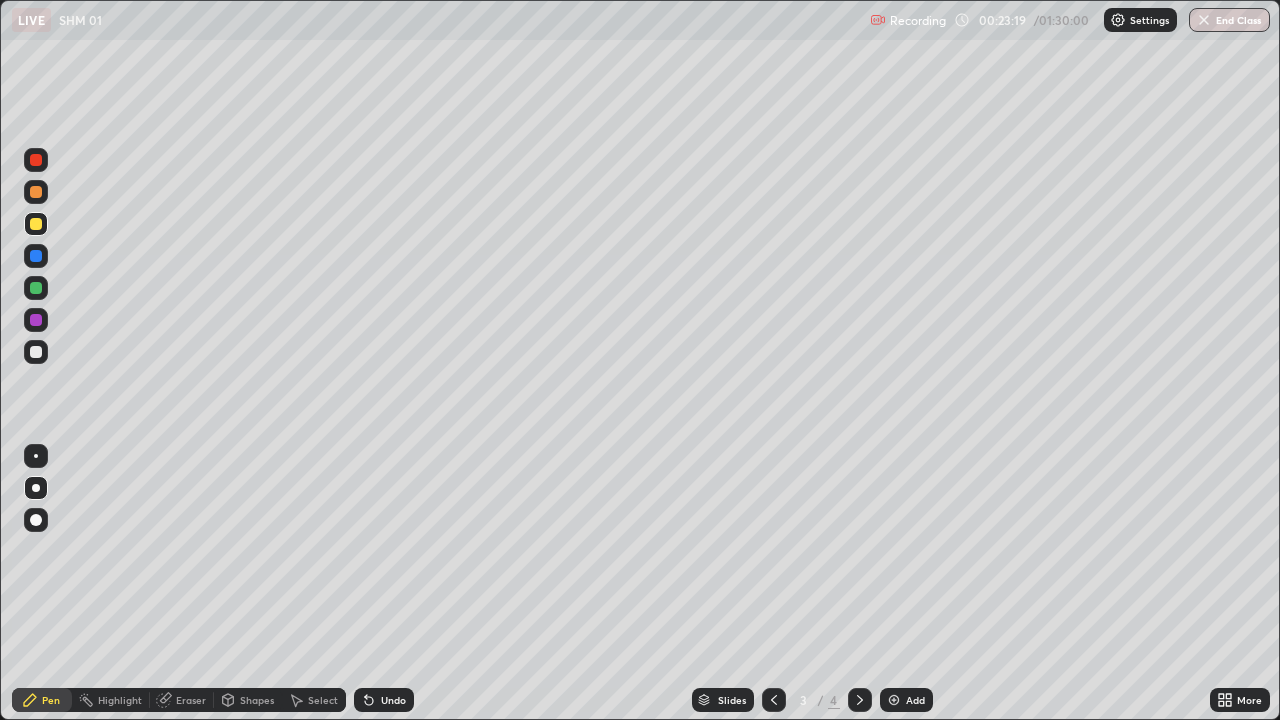 click 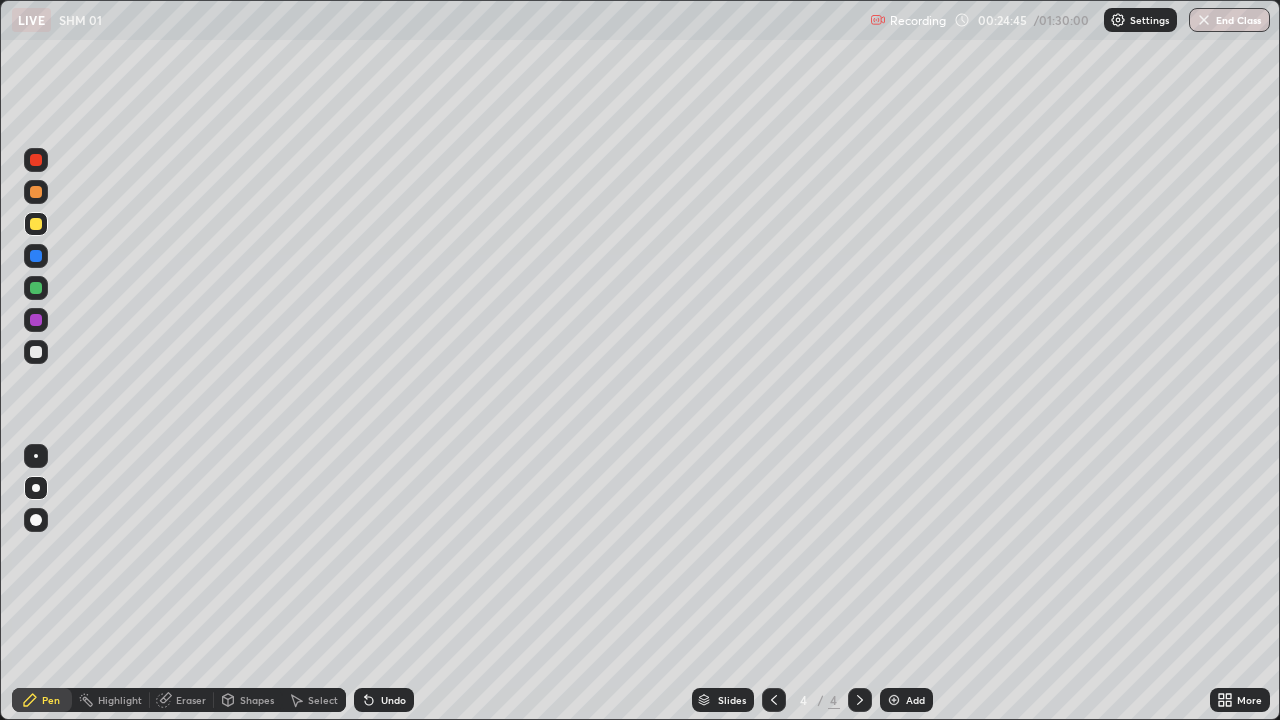 click 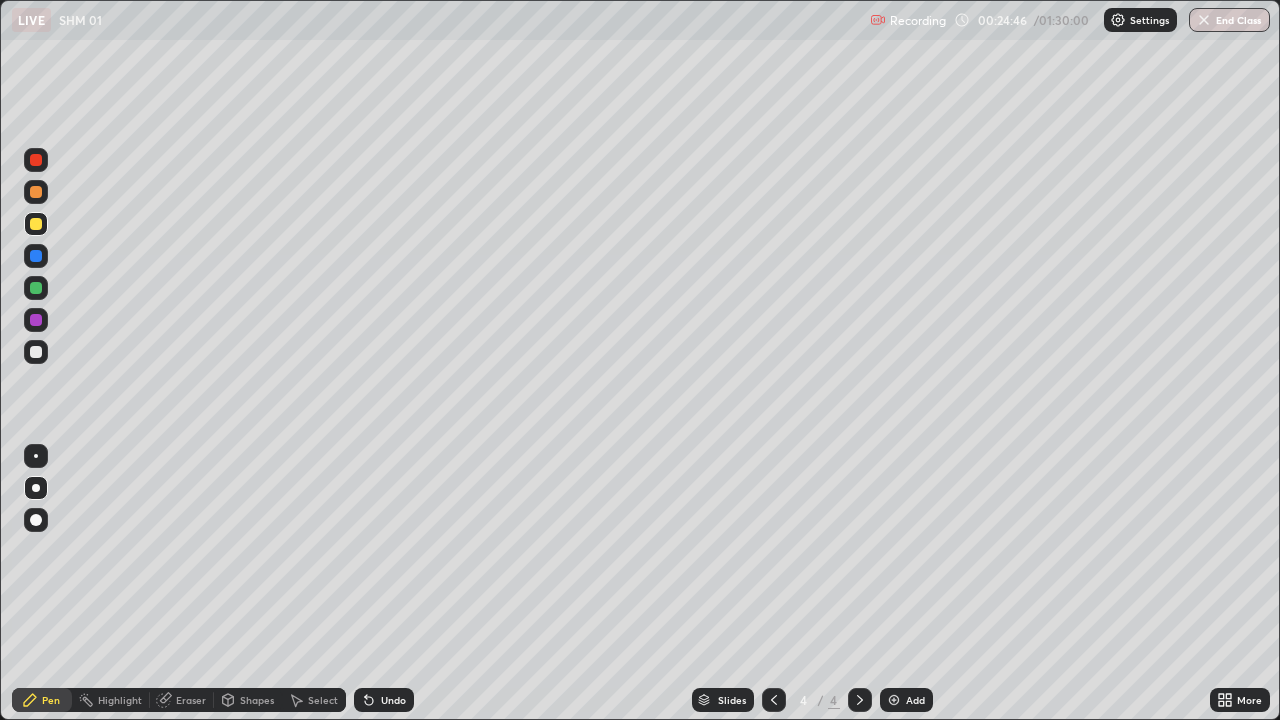 click at bounding box center (894, 700) 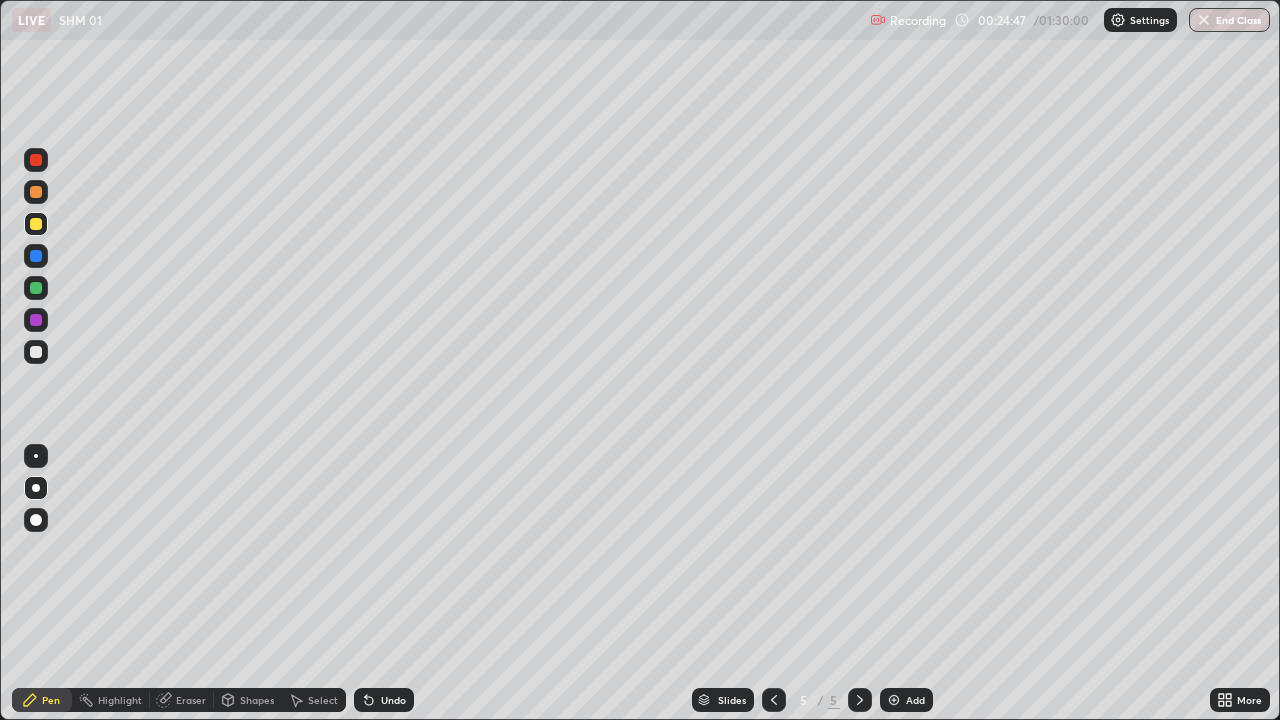 click at bounding box center [36, 352] 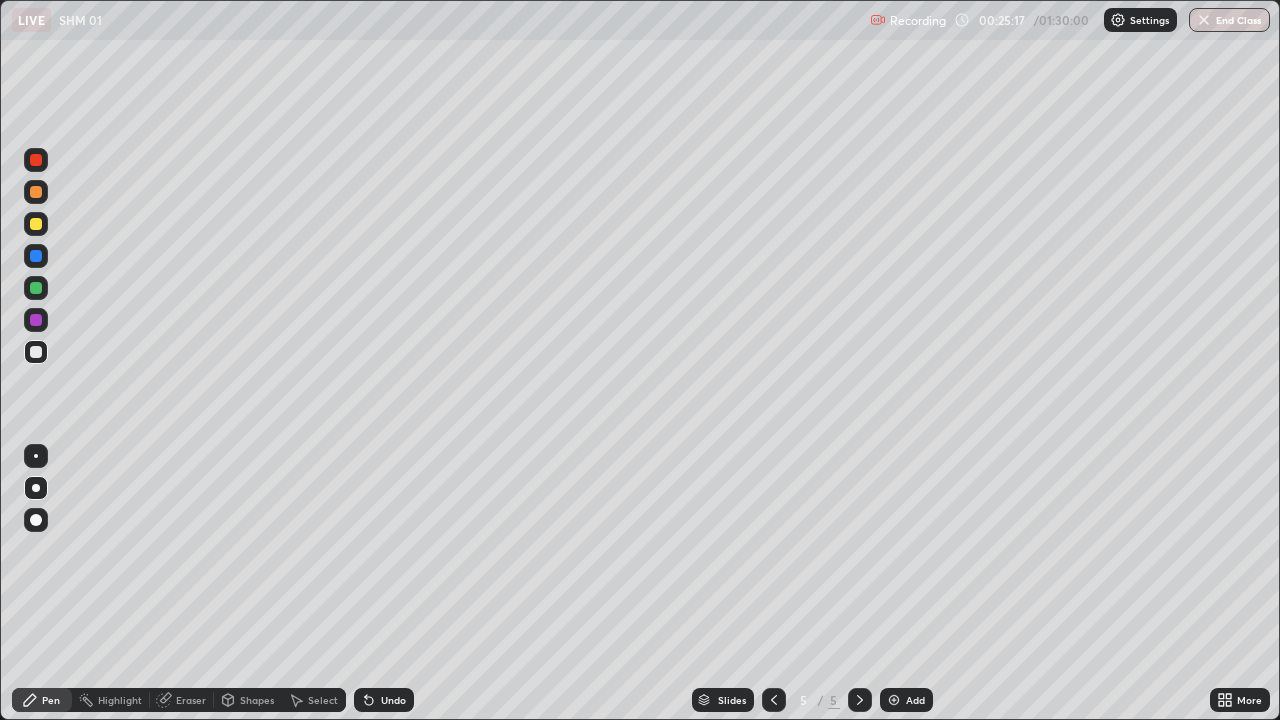click 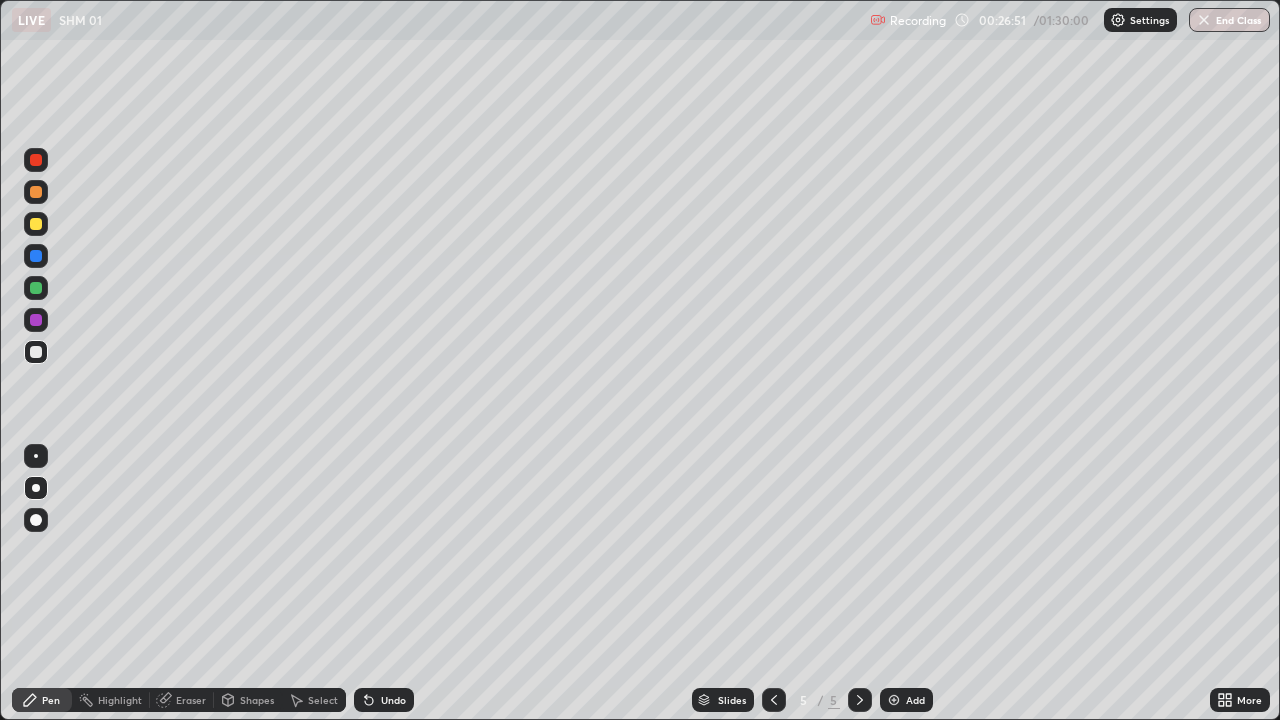 click 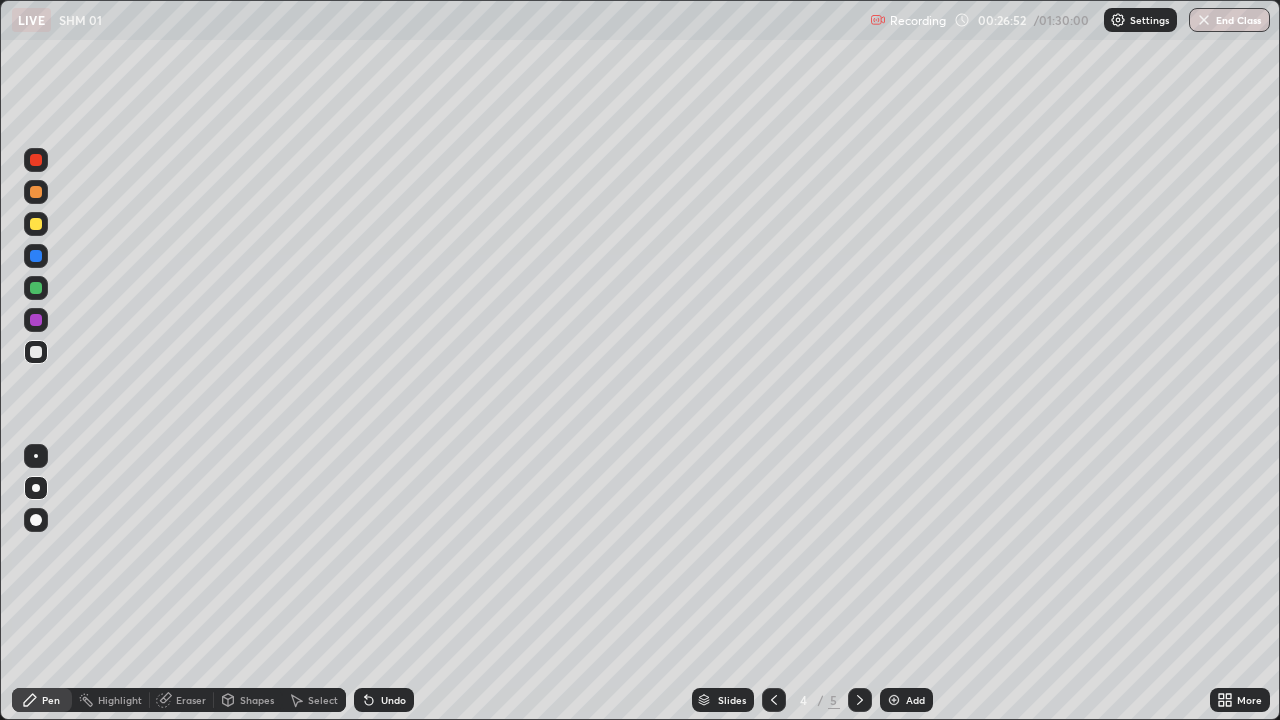 click 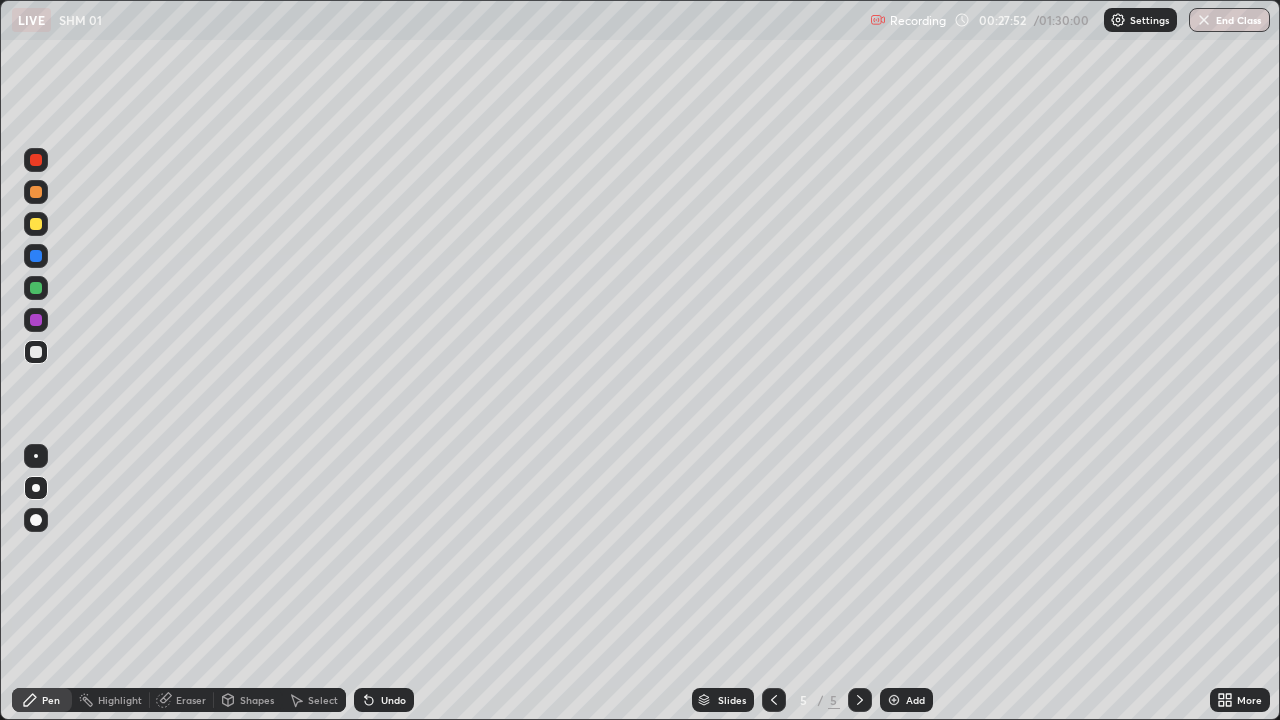 click 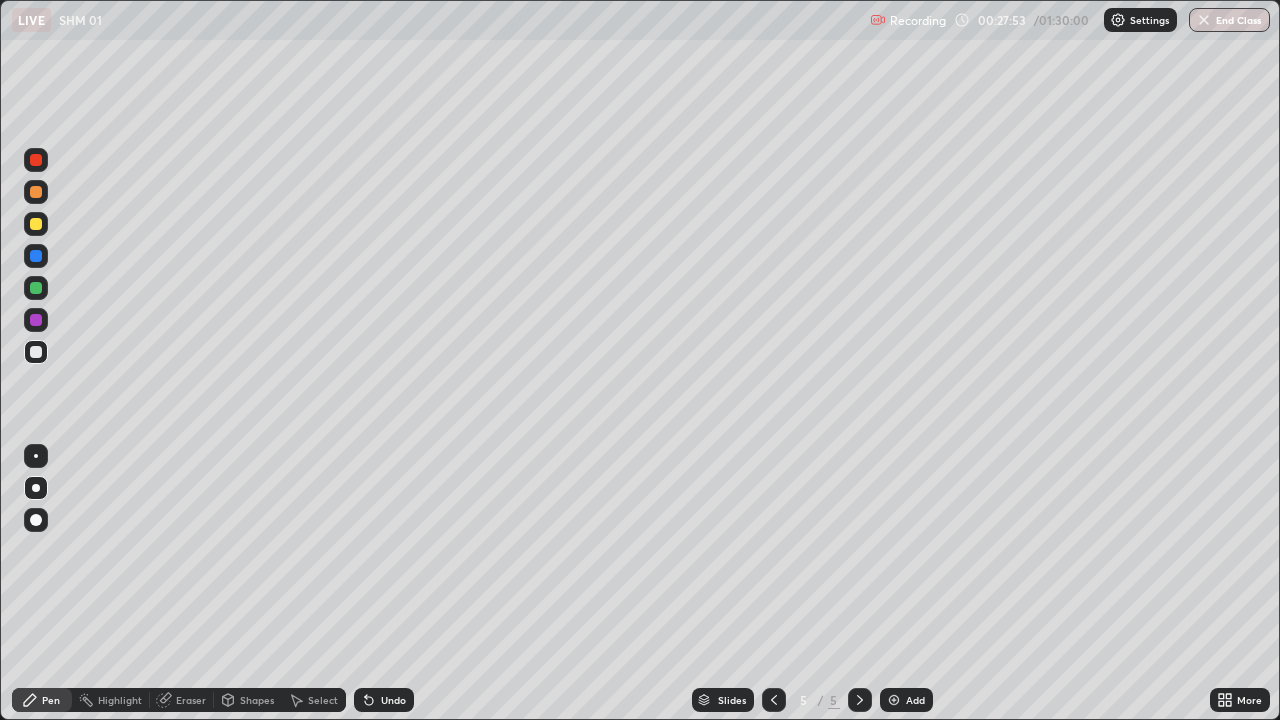 click on "Undo" at bounding box center (384, 700) 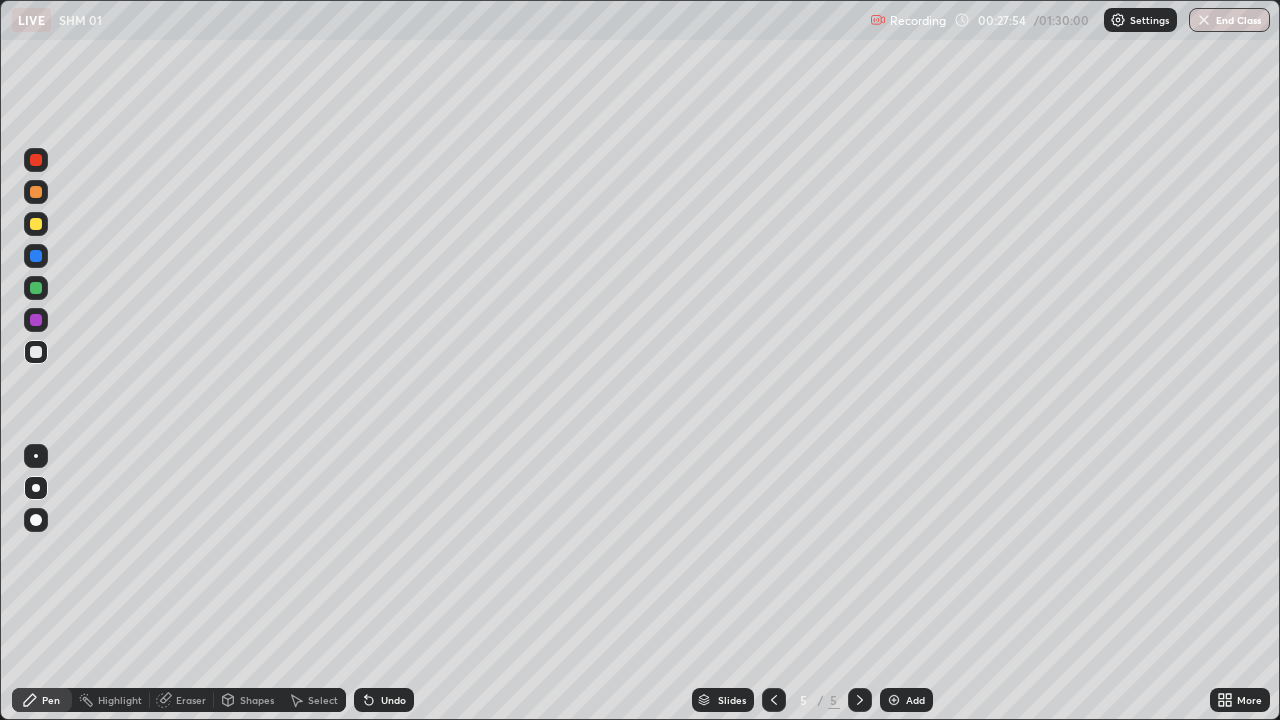 click on "Shapes" at bounding box center [248, 700] 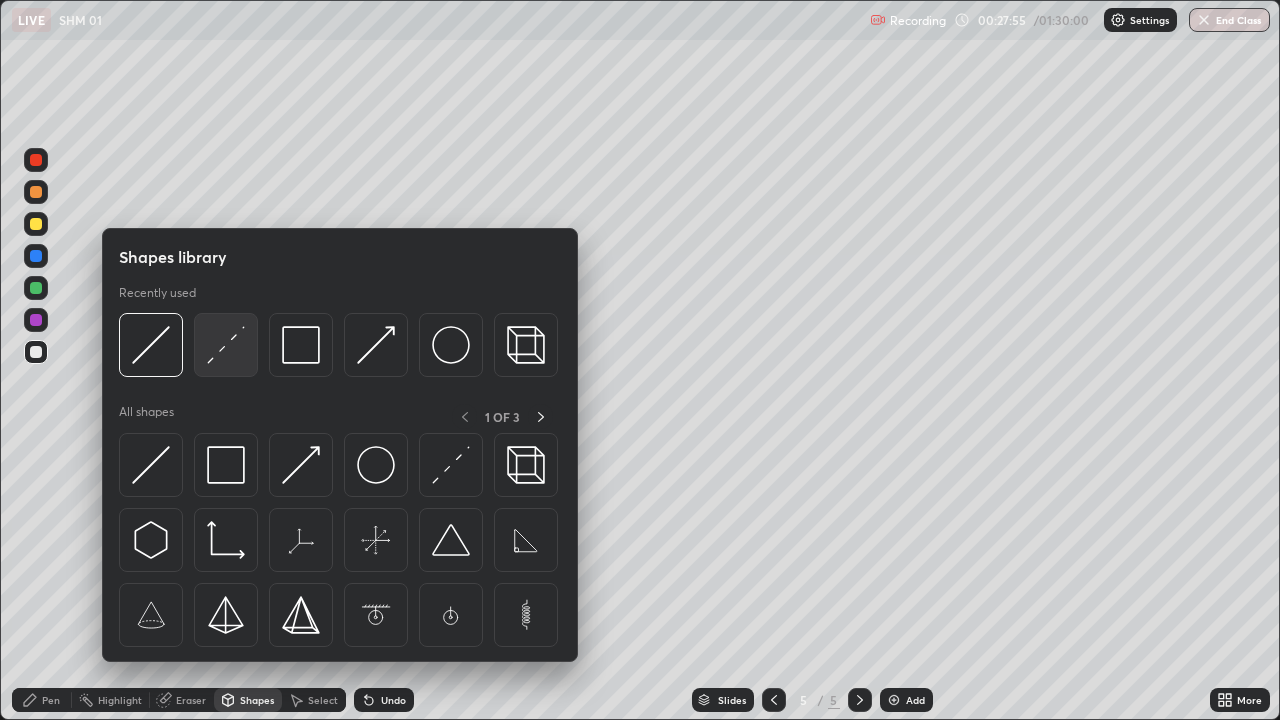 click at bounding box center (226, 345) 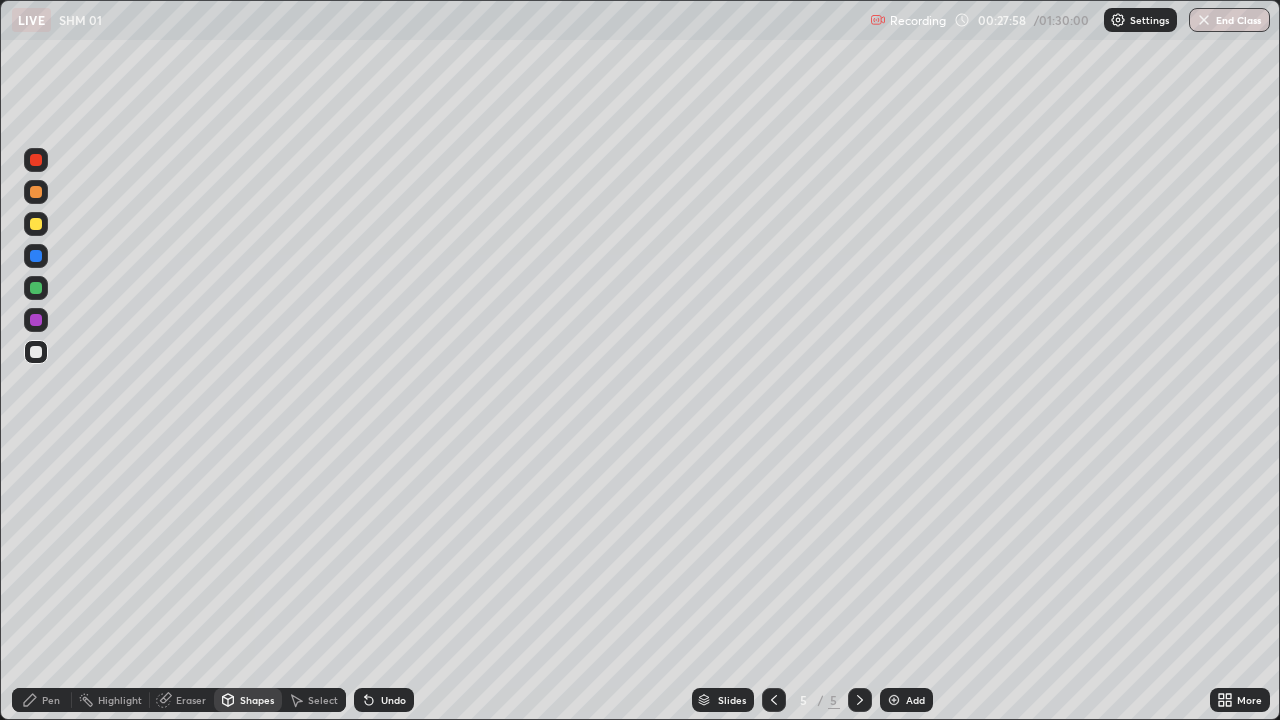 click on "Pen" at bounding box center [51, 700] 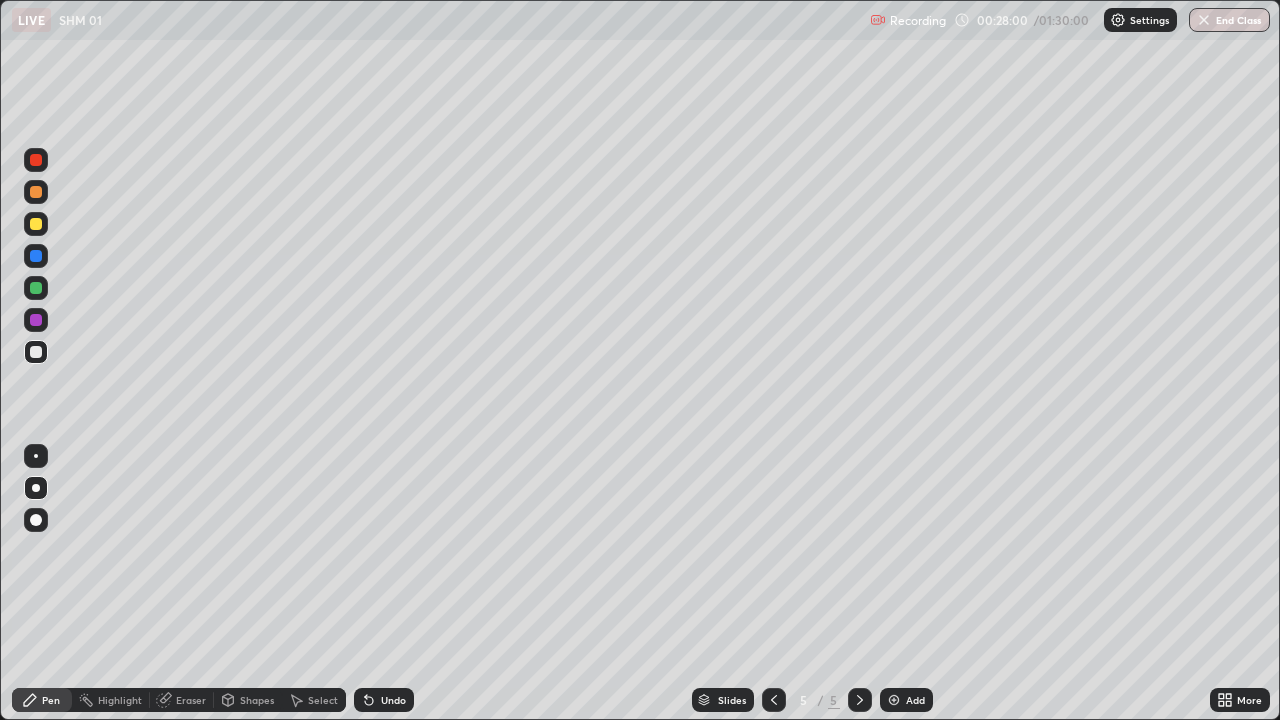 click at bounding box center [36, 352] 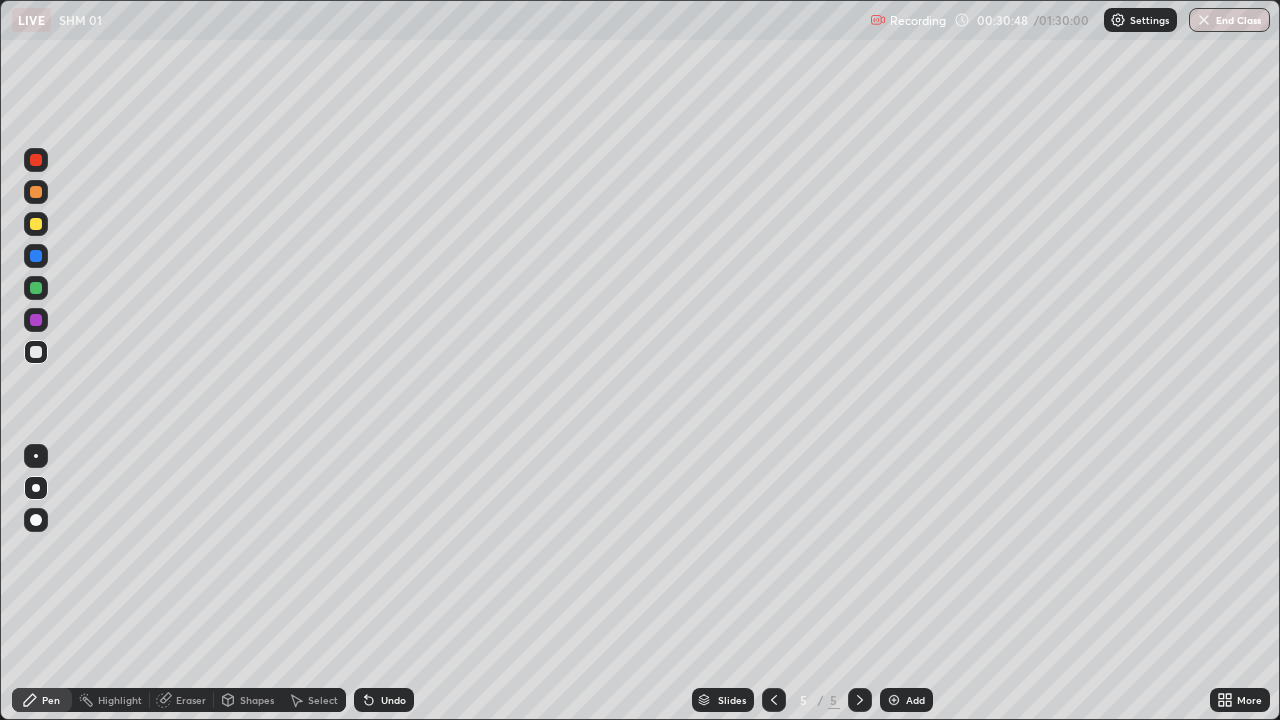 click 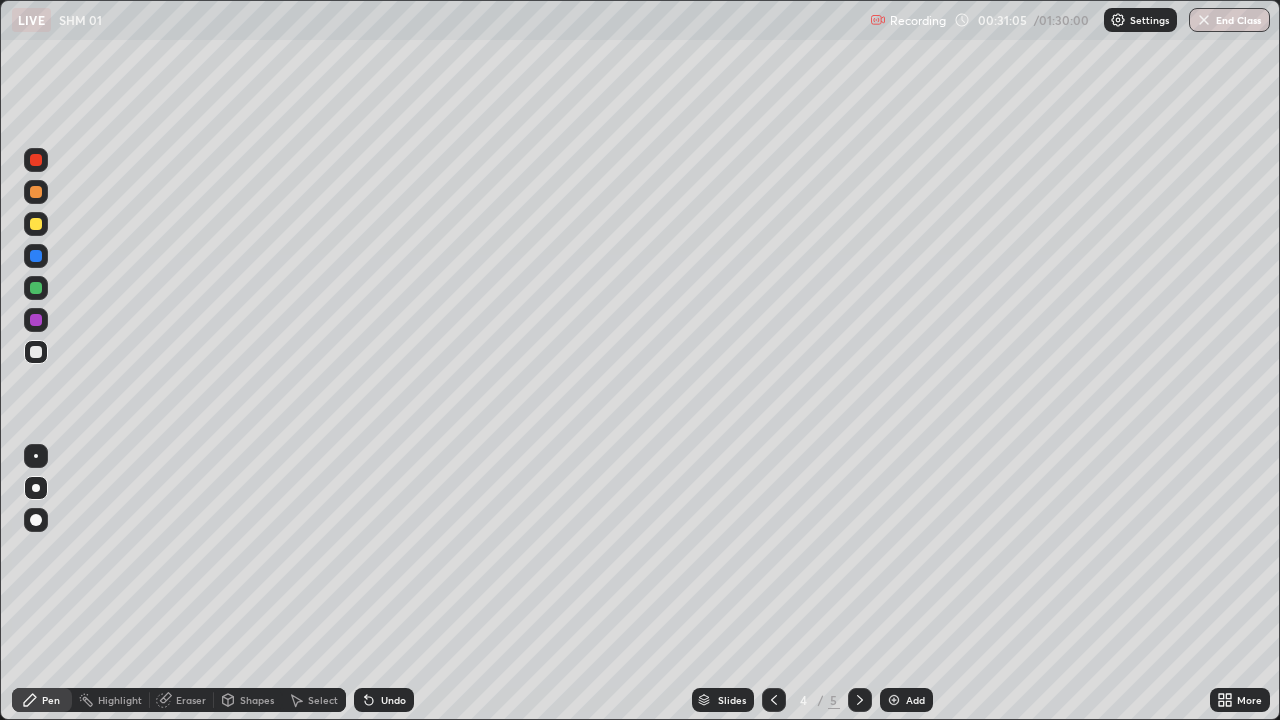 click 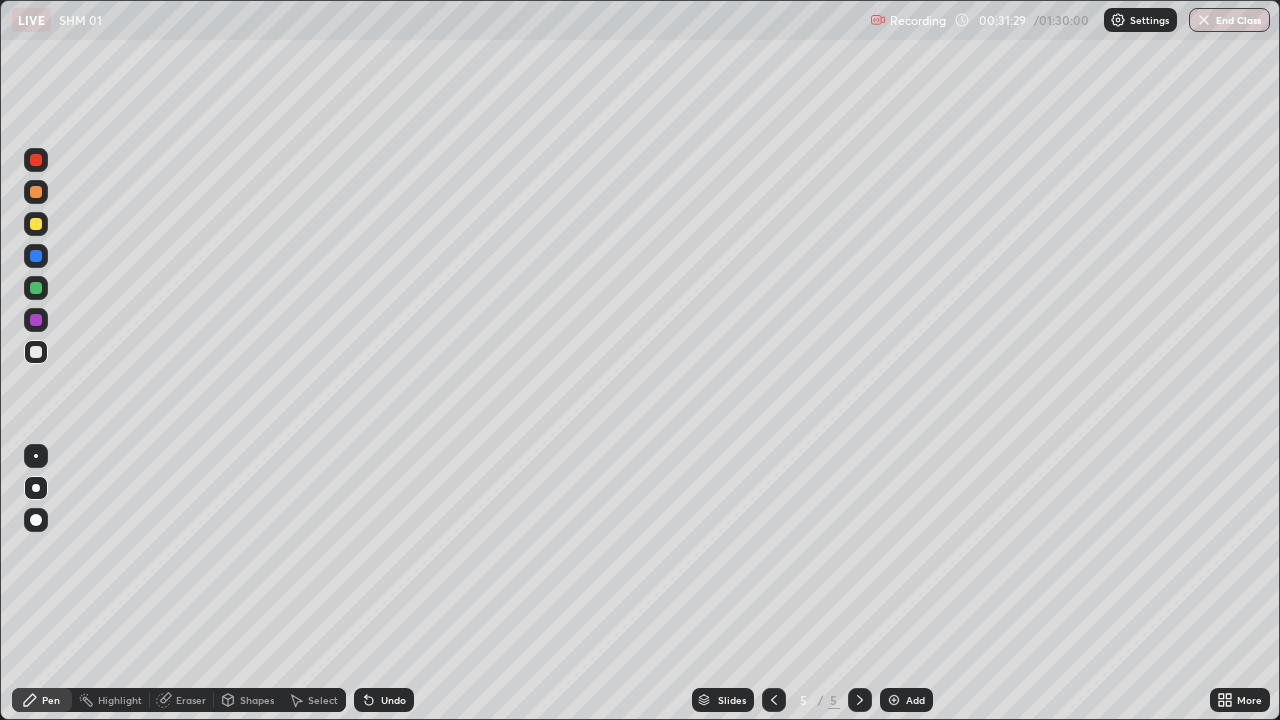 click on "Shapes" at bounding box center (248, 700) 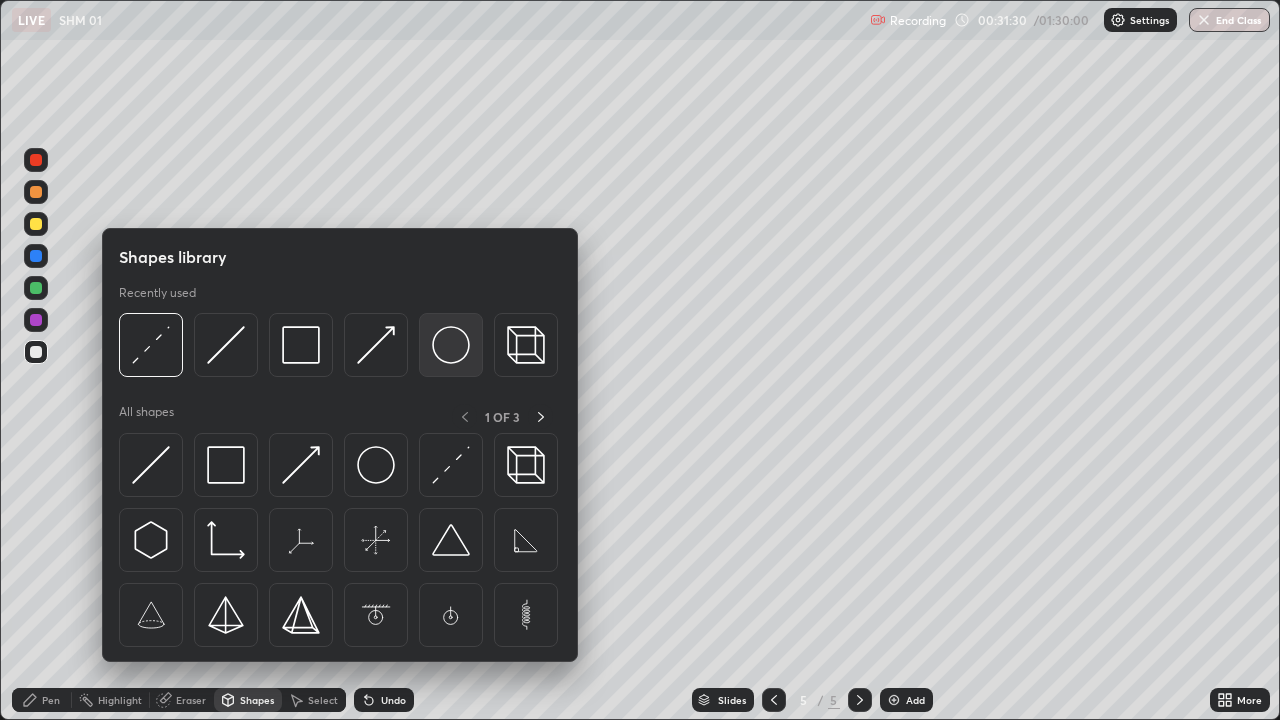click at bounding box center [451, 345] 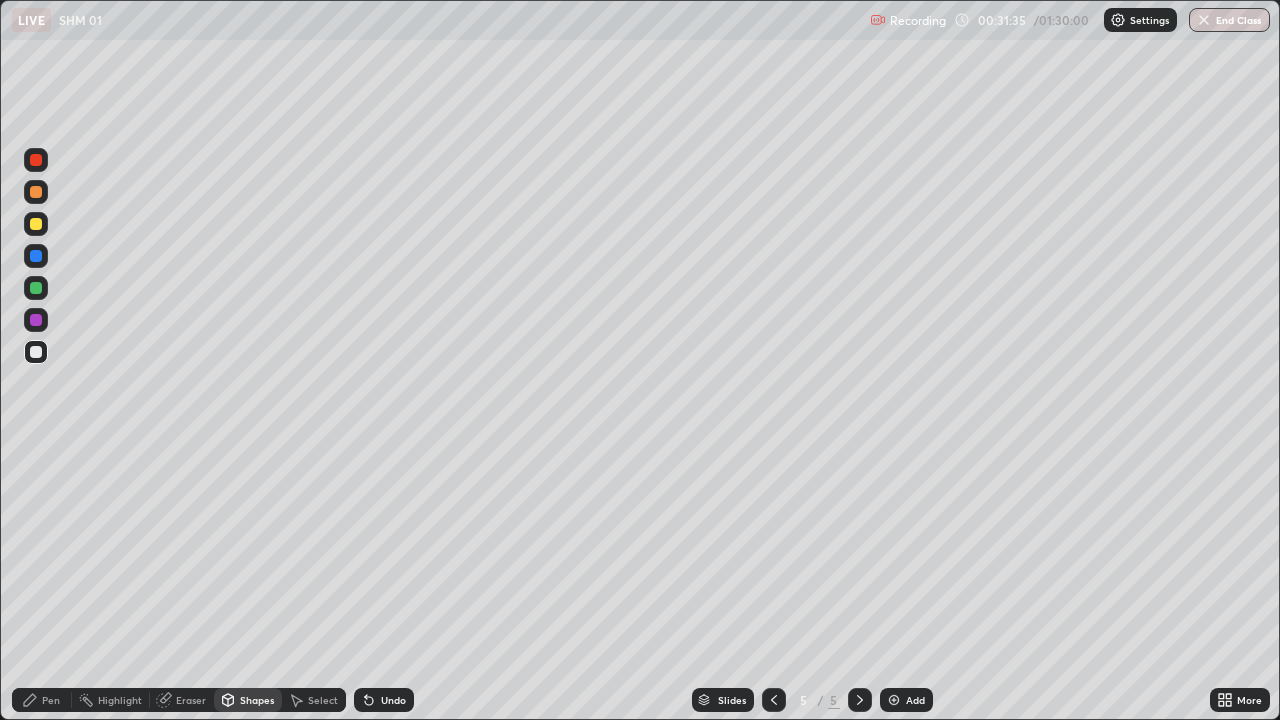 click on "Pen" at bounding box center [51, 700] 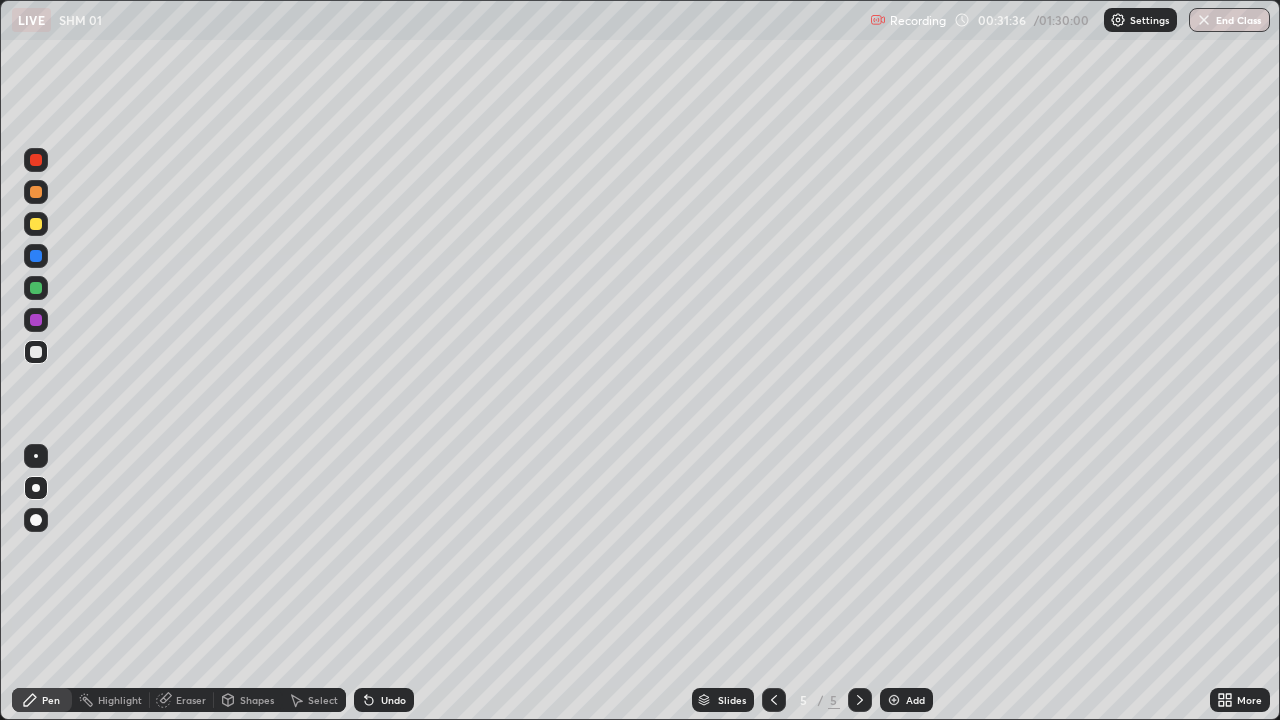 click at bounding box center [36, 224] 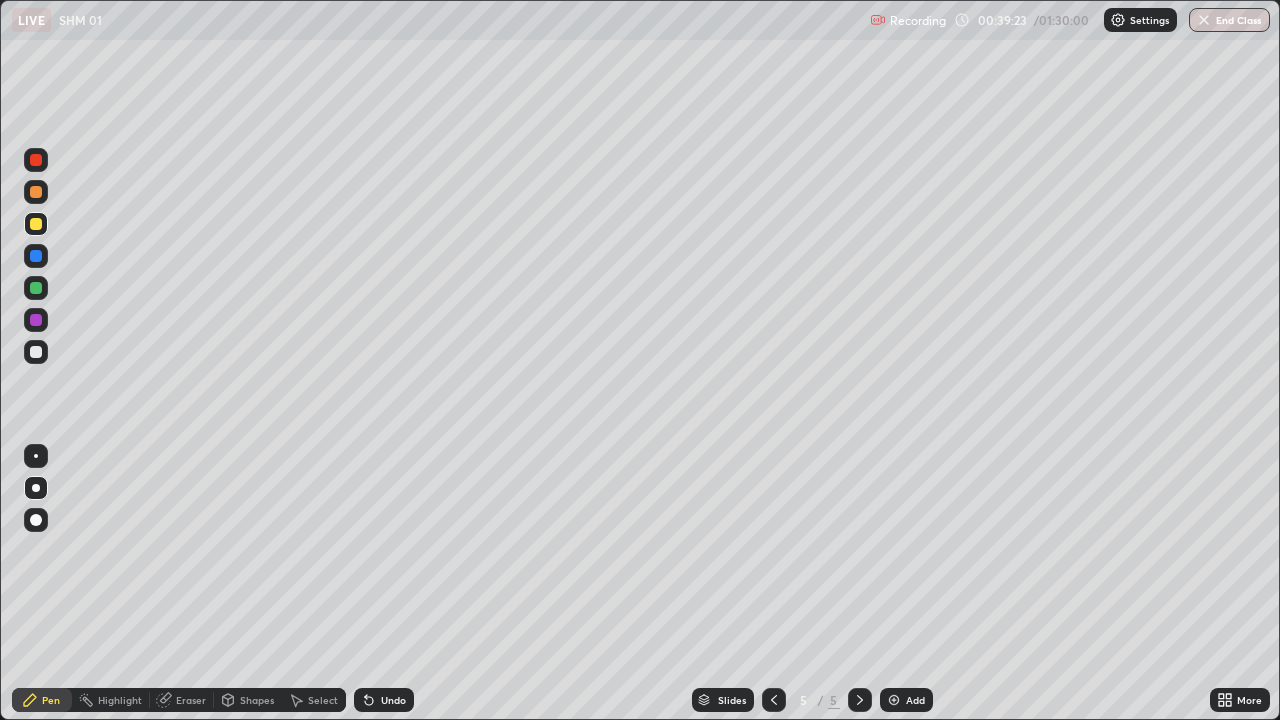 click 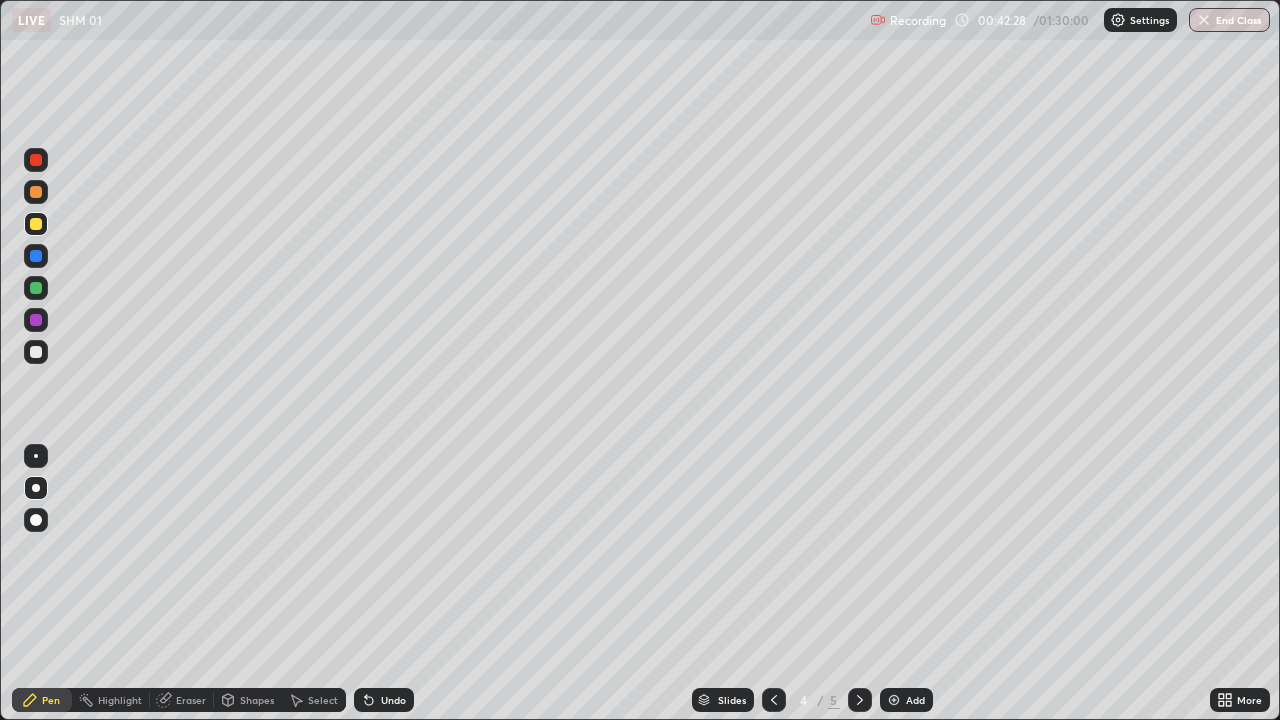 click 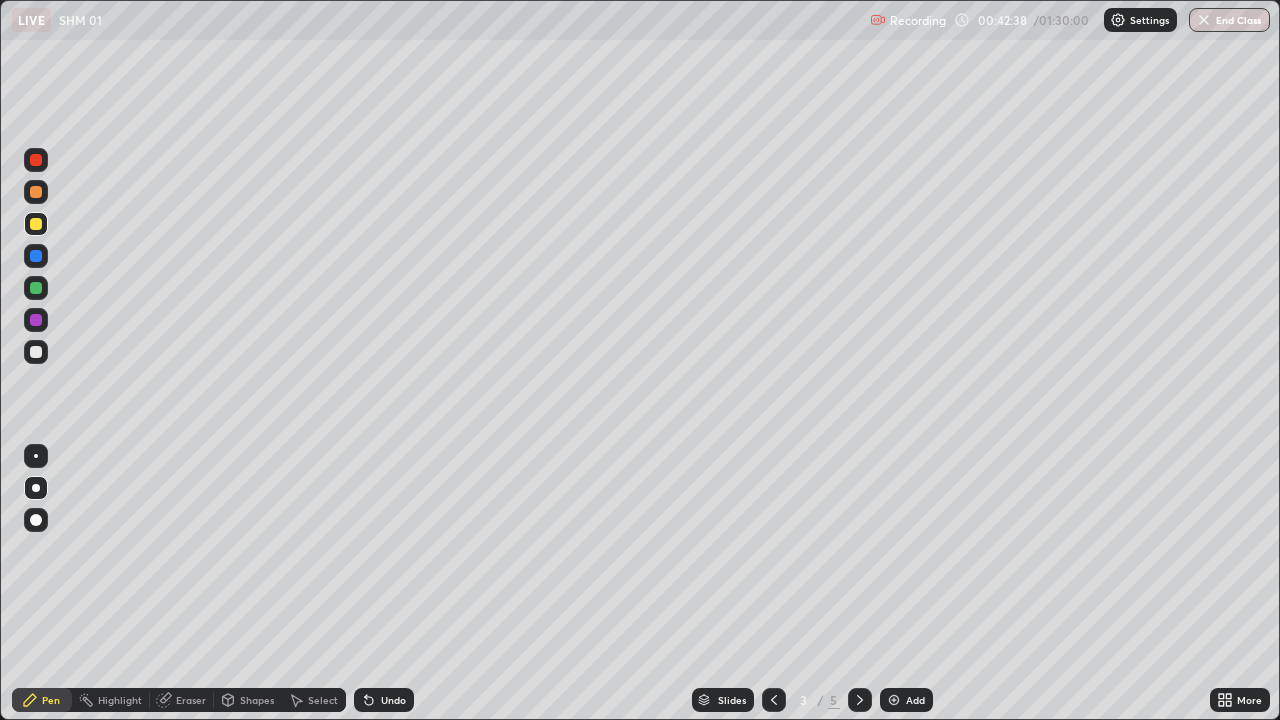 click 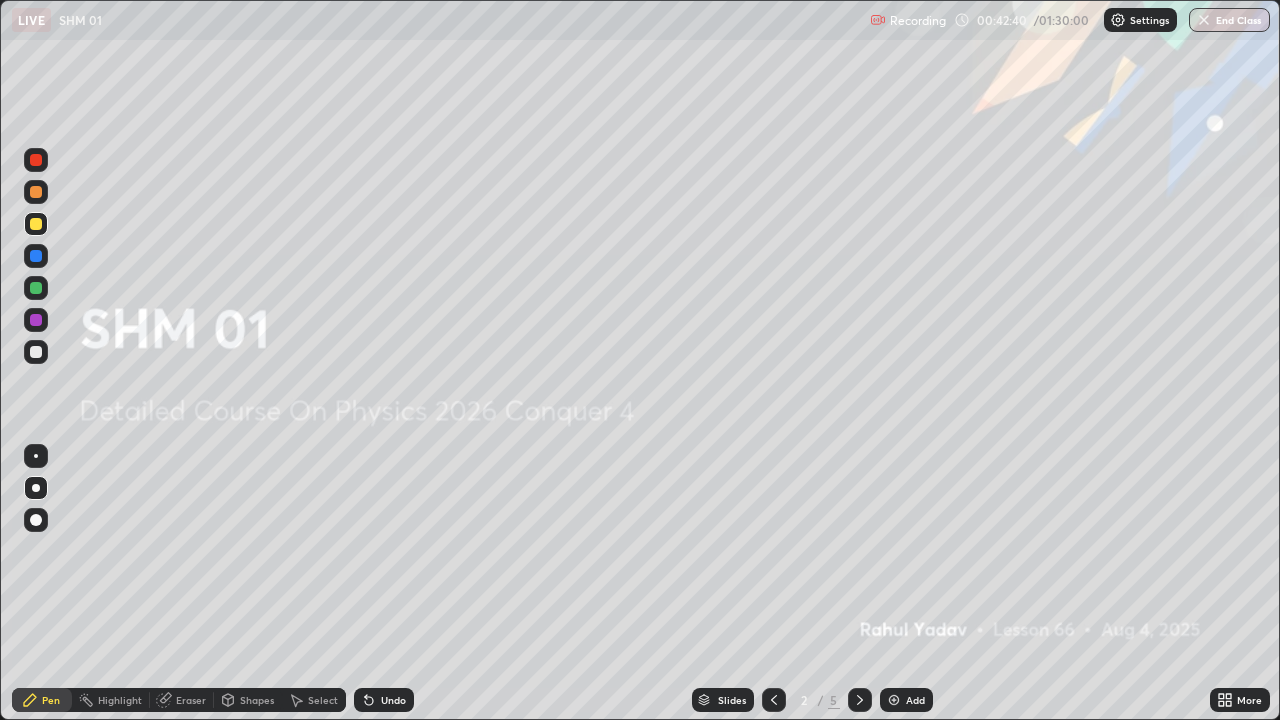 click 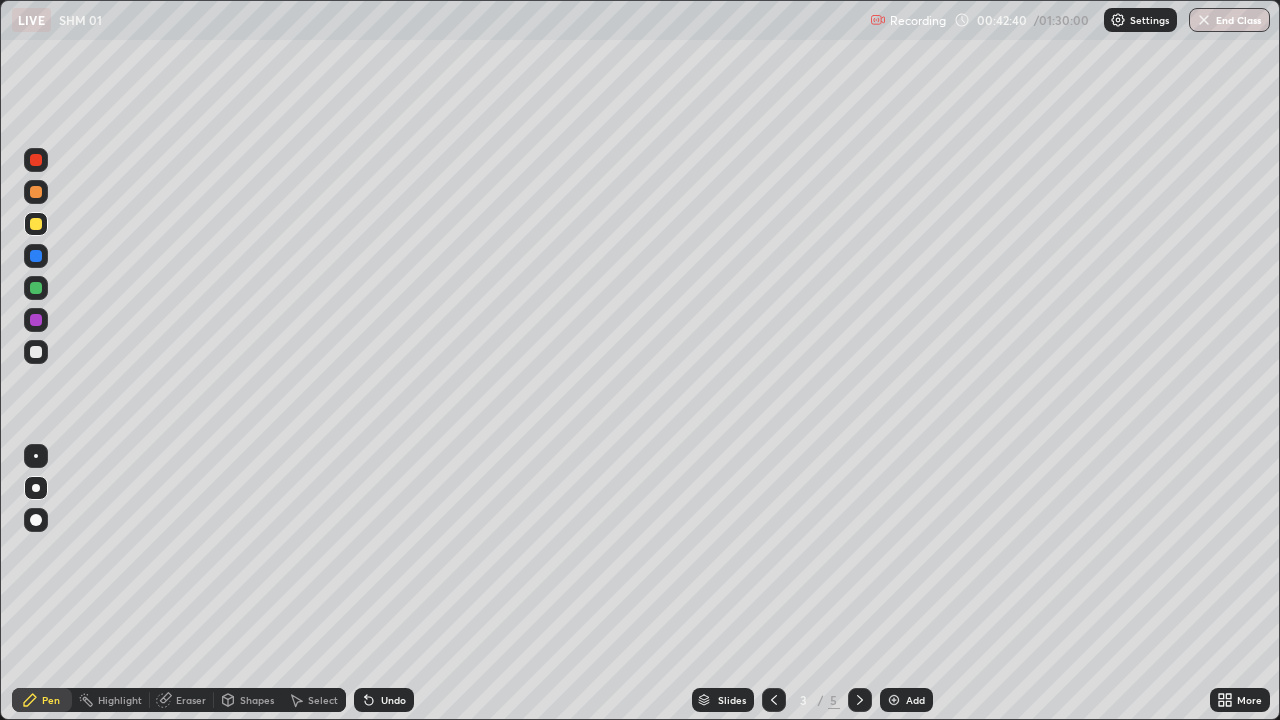 click 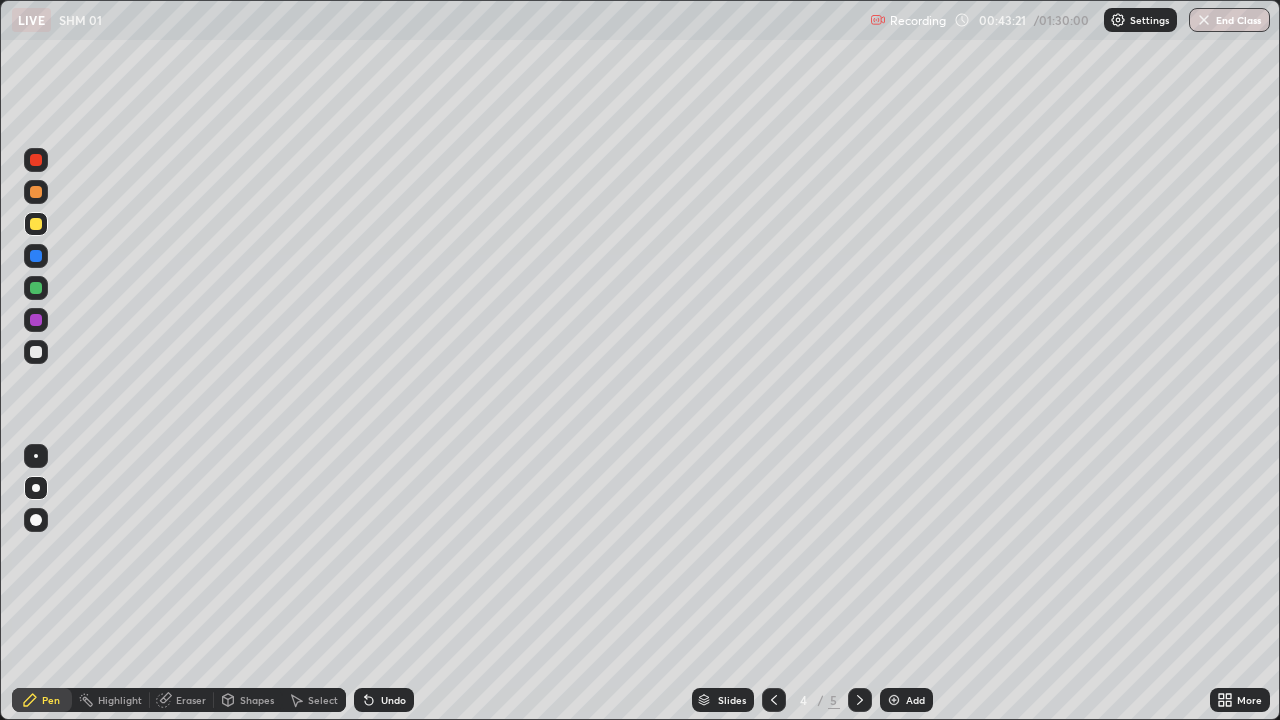 click 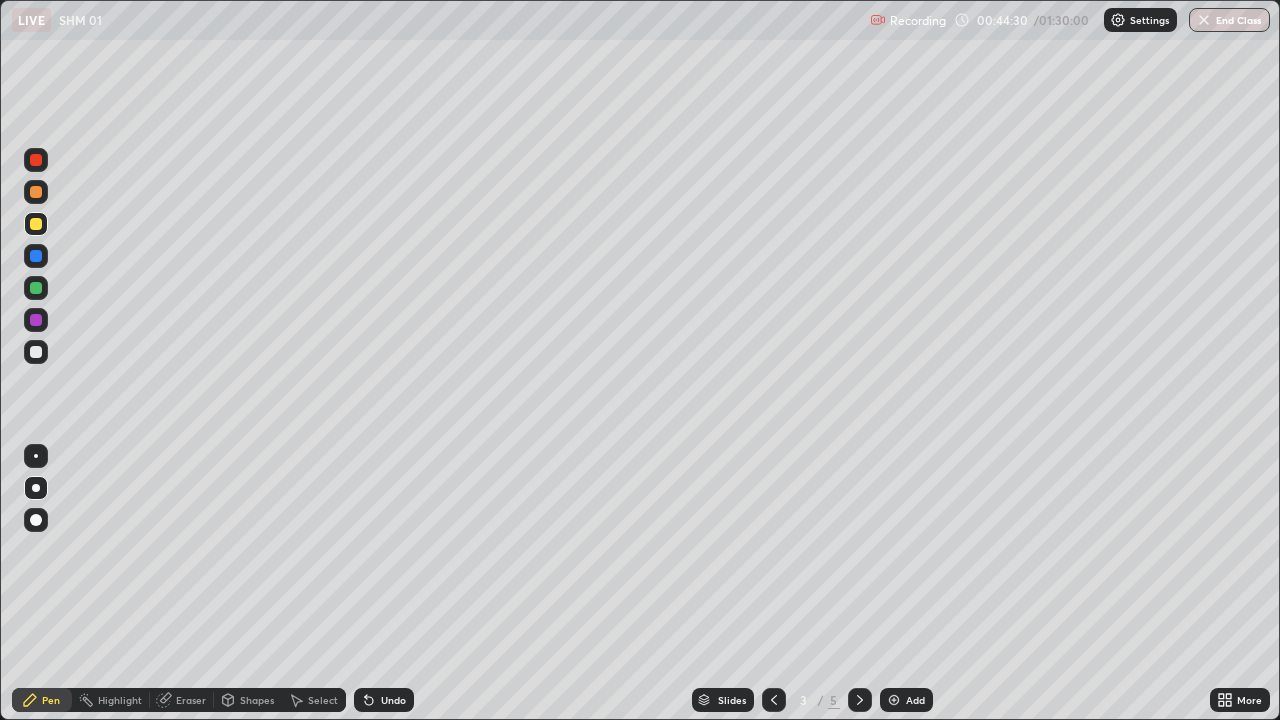 click on "End Class" at bounding box center (1229, 20) 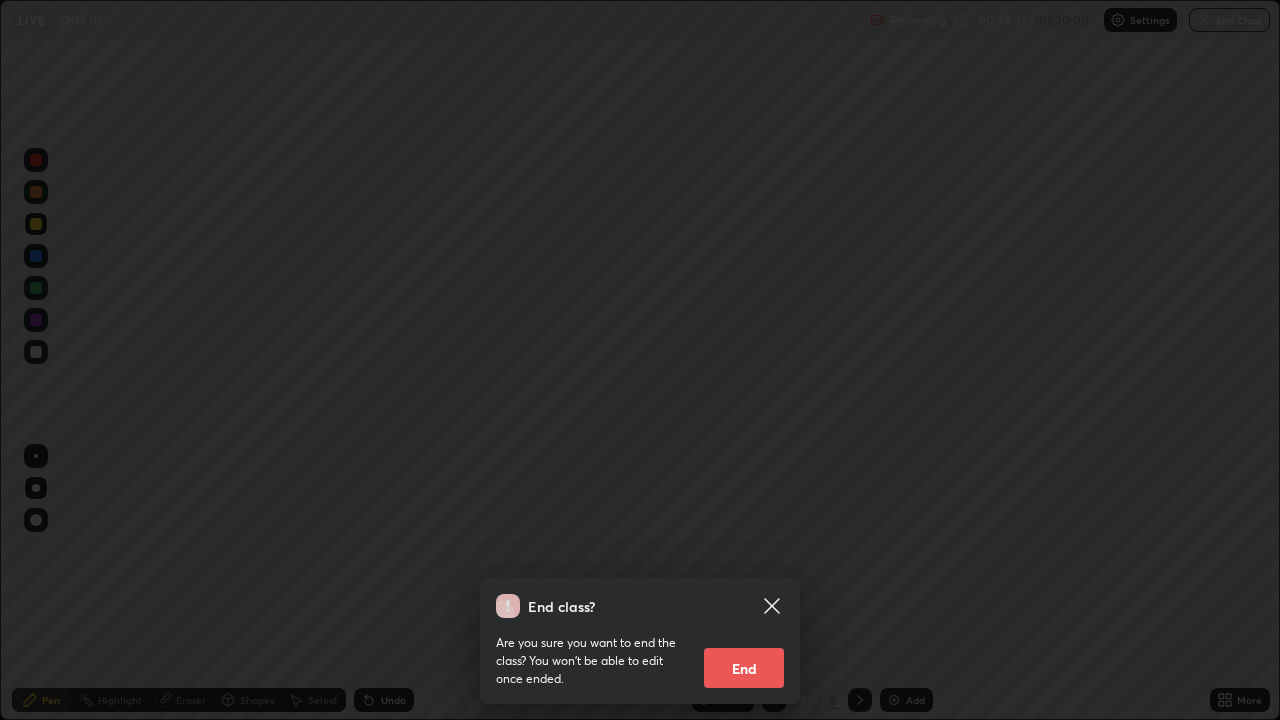 click on "End" at bounding box center [744, 668] 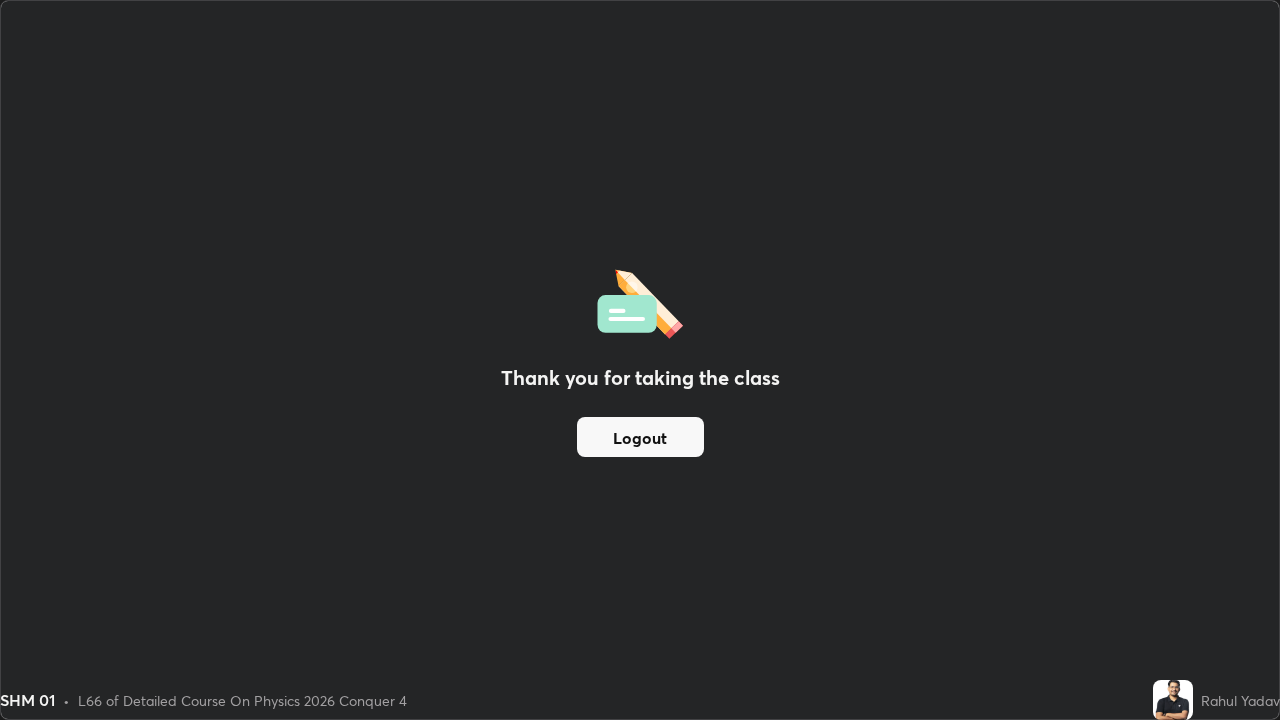 click on "Logout" at bounding box center (640, 437) 